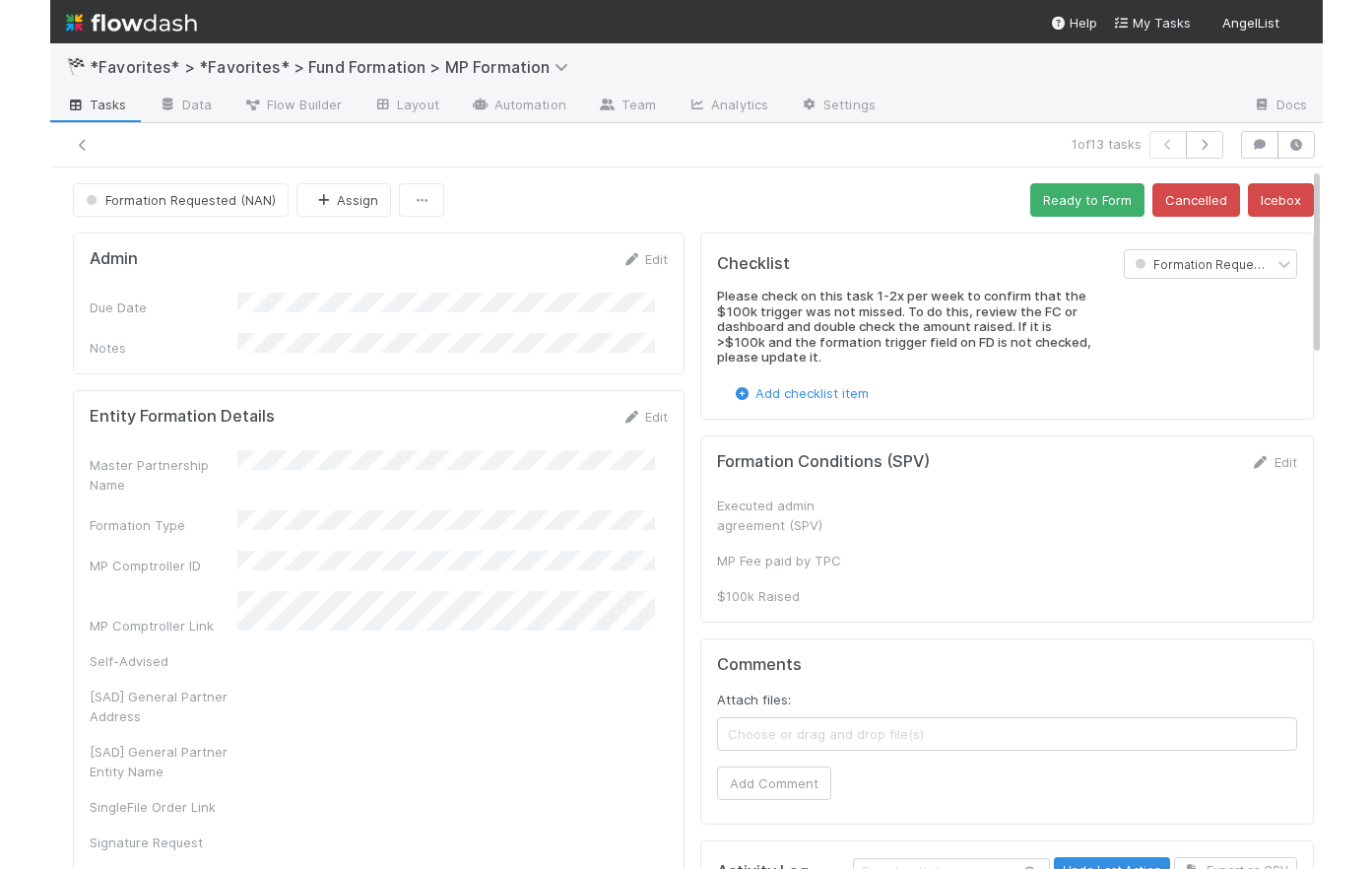 scroll, scrollTop: 0, scrollLeft: 0, axis: both 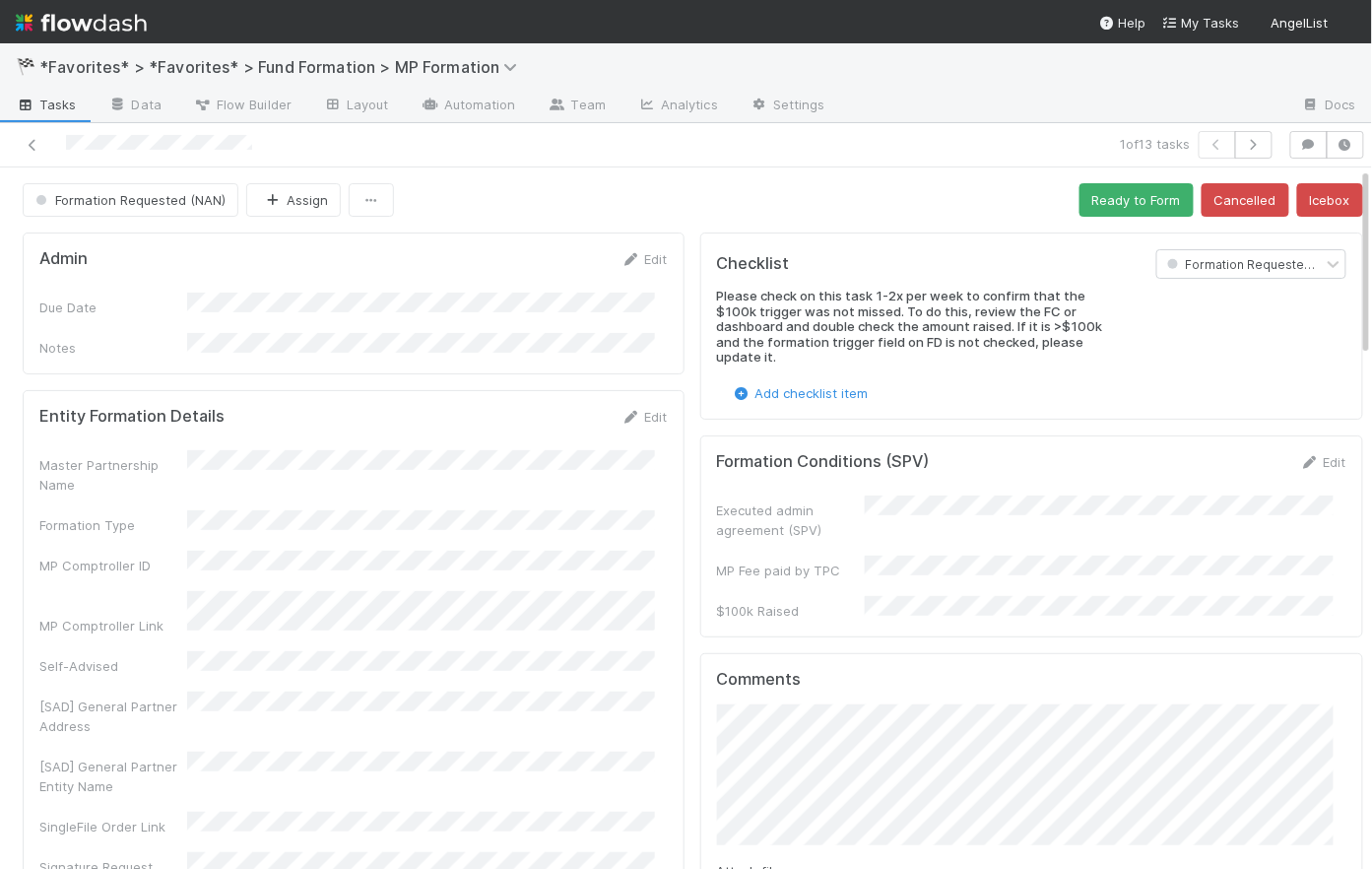 click on "Formation Requested (NAN) Assign Ready to Form Cancelled Icebox" at bounding box center [692, 200] 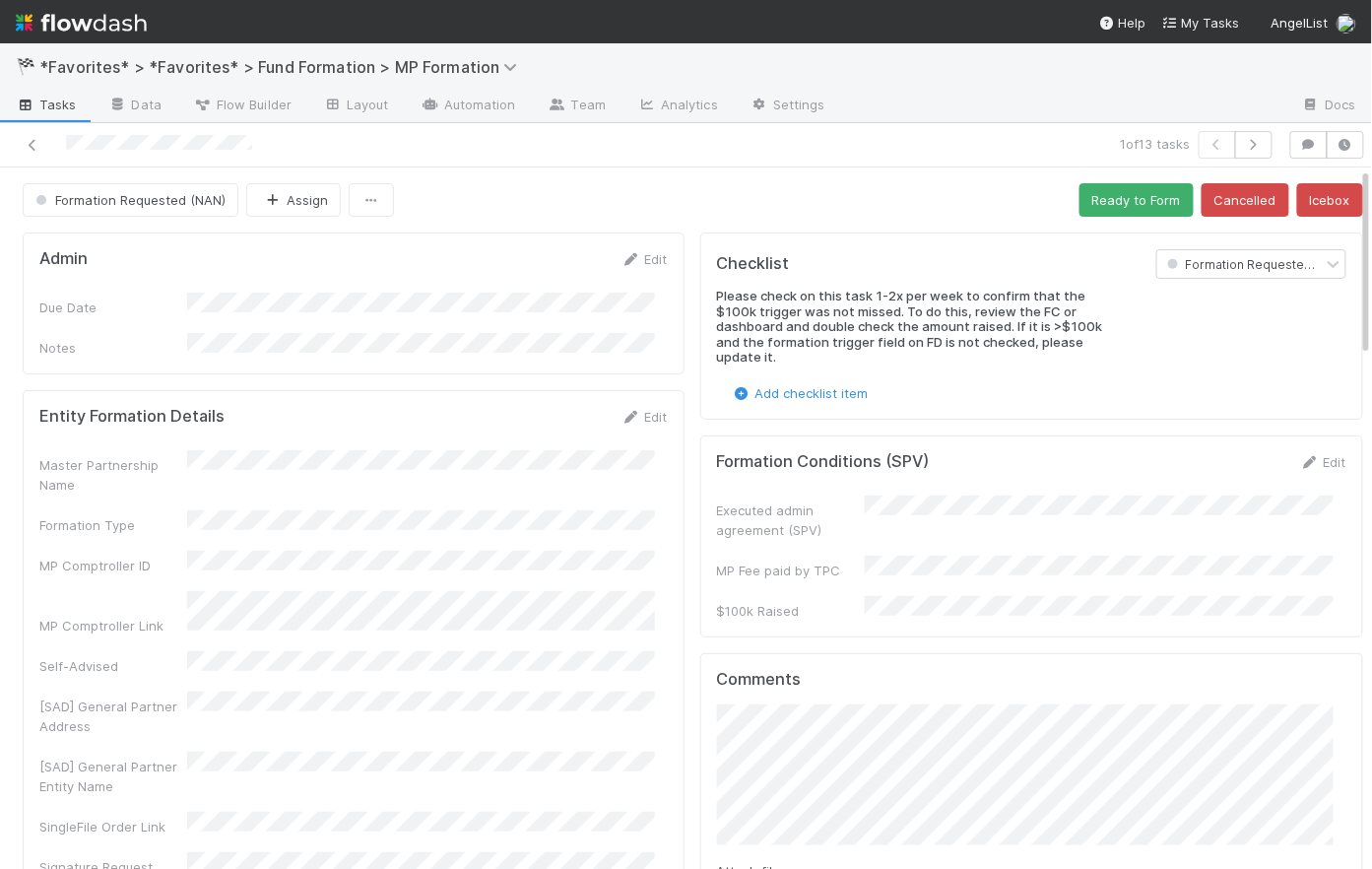 click at bounding box center [81, 23] 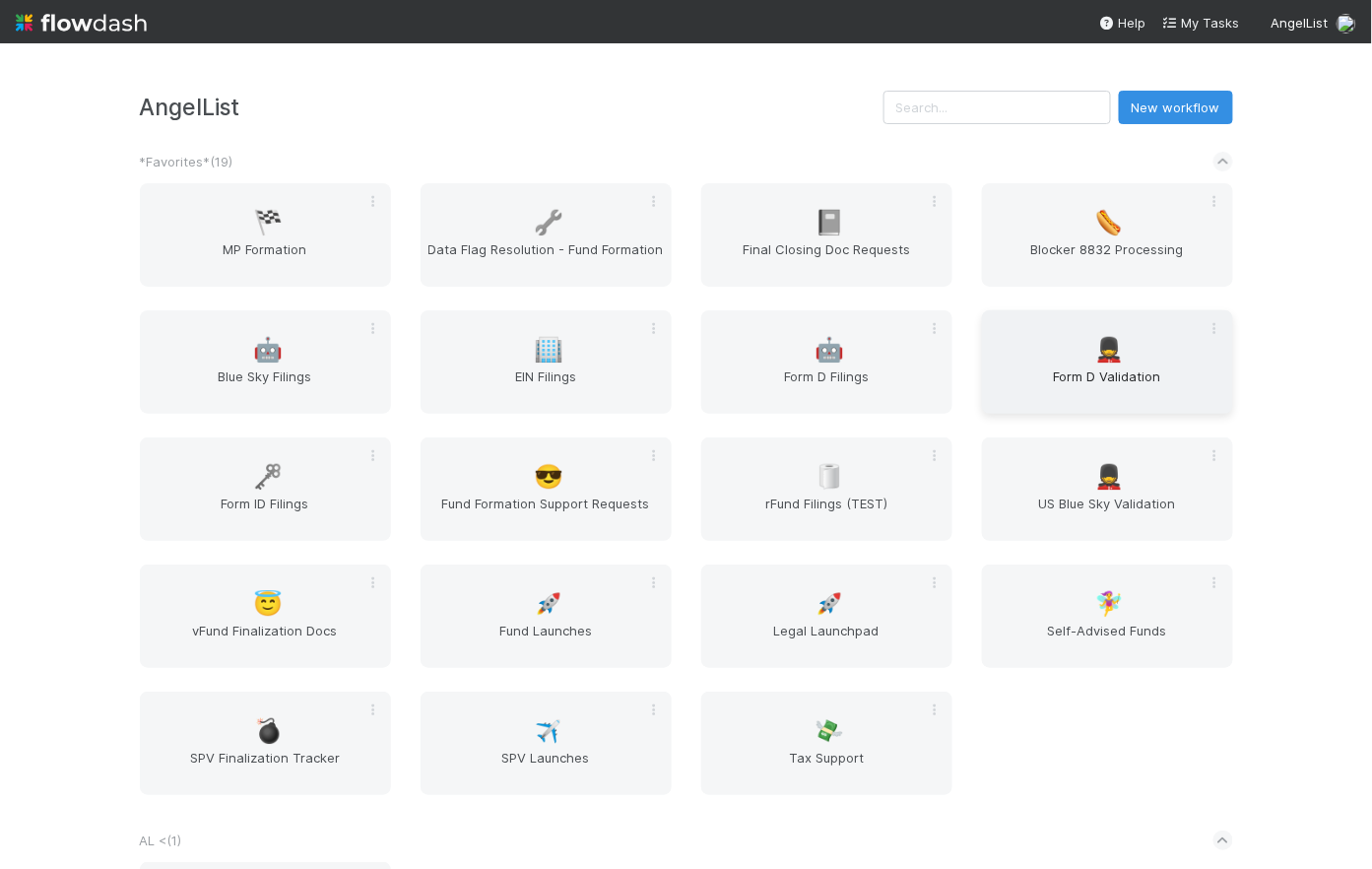 click on "Form D Validation" at bounding box center (1107, 386) 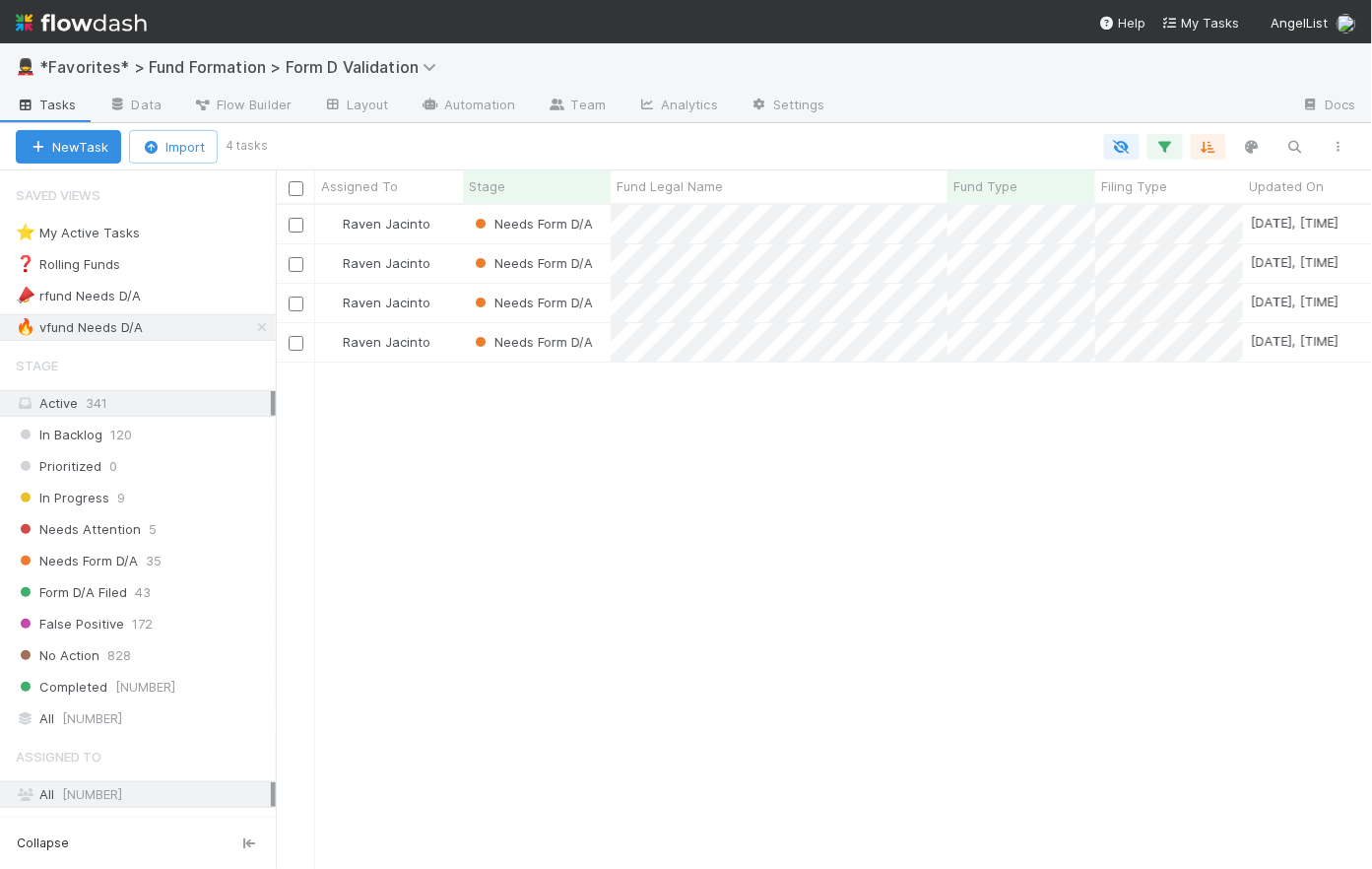 scroll, scrollTop: 14, scrollLeft: 15, axis: both 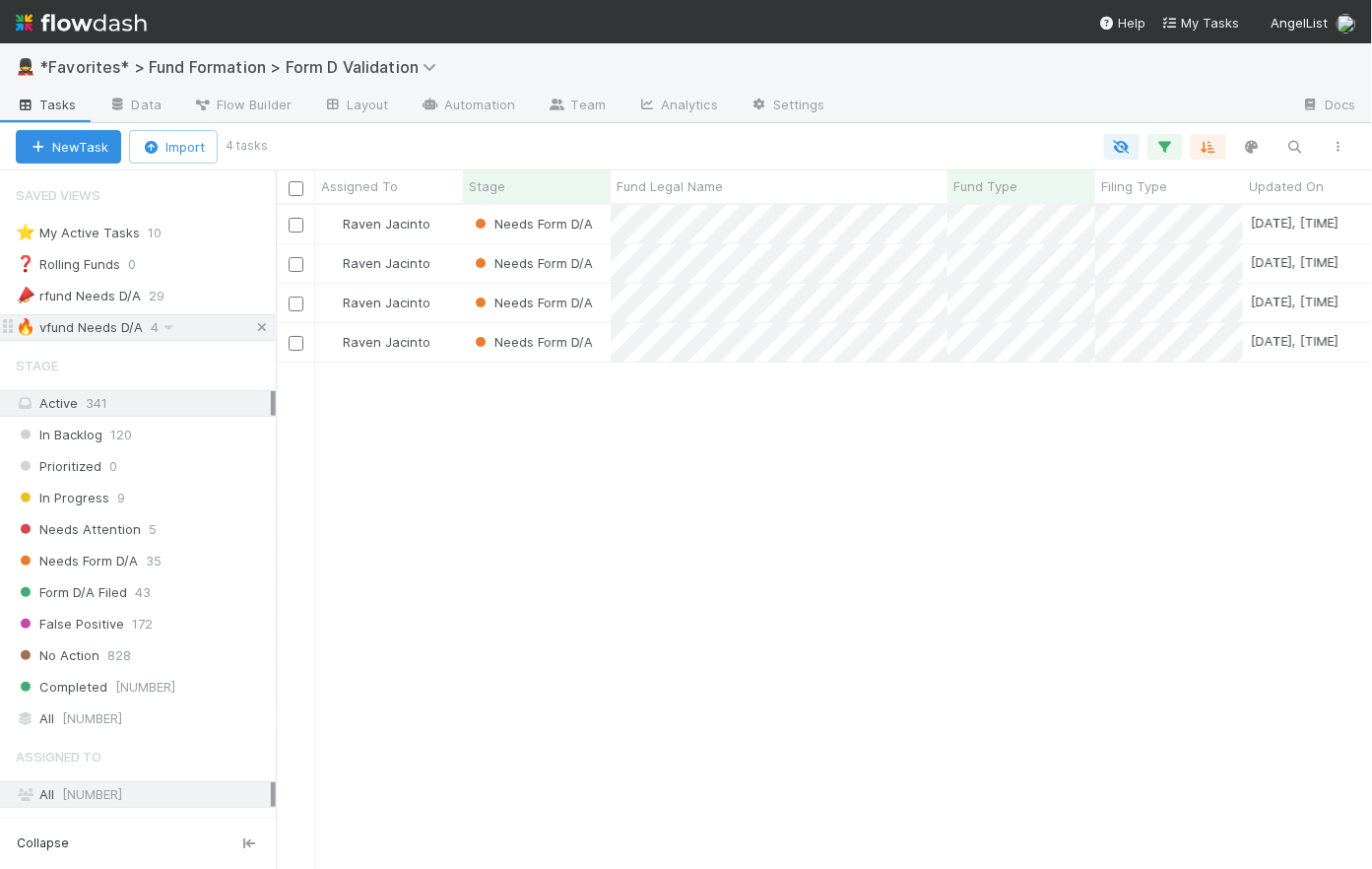 click at bounding box center [262, 327] 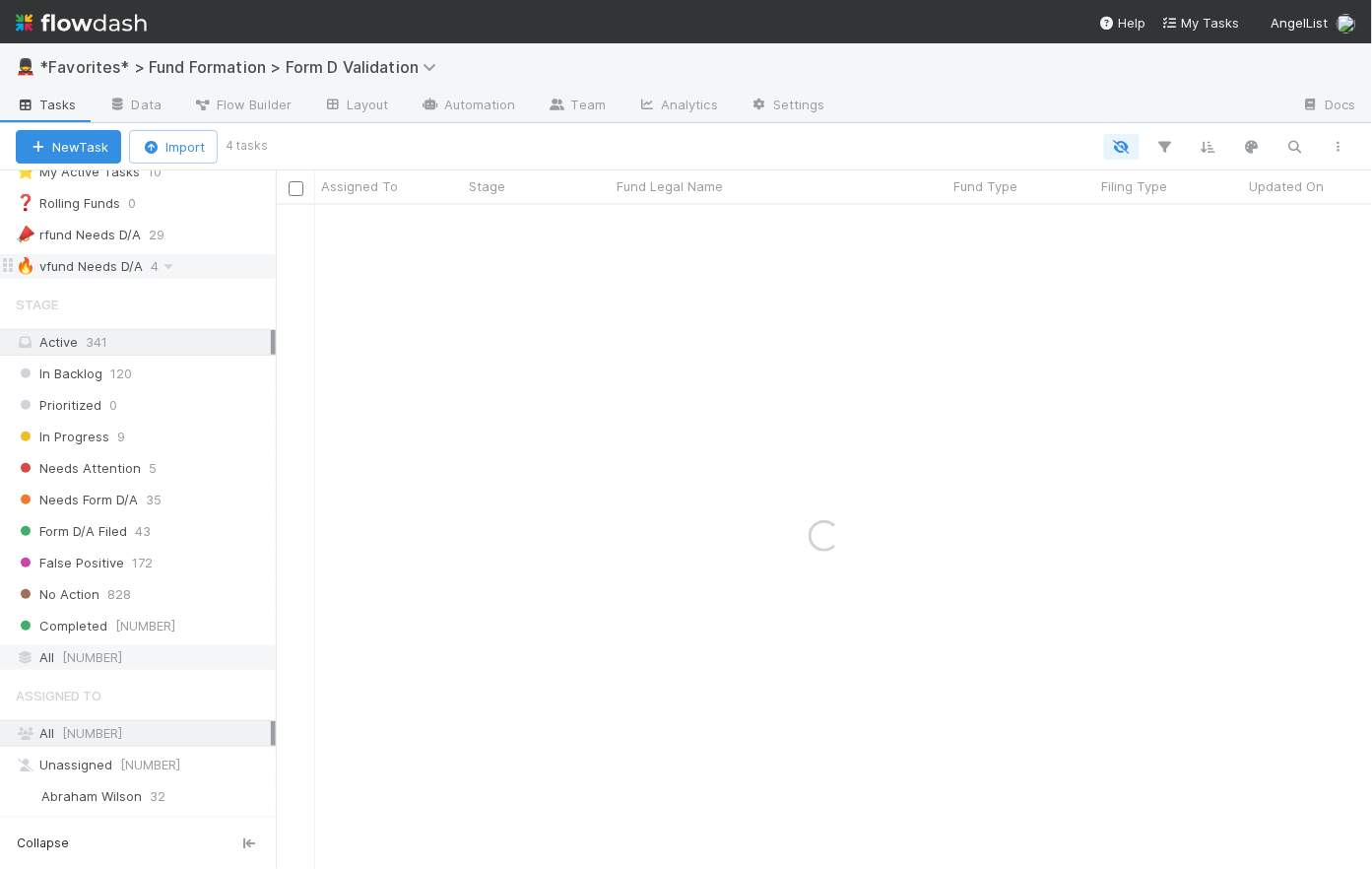 scroll, scrollTop: 65, scrollLeft: 0, axis: vertical 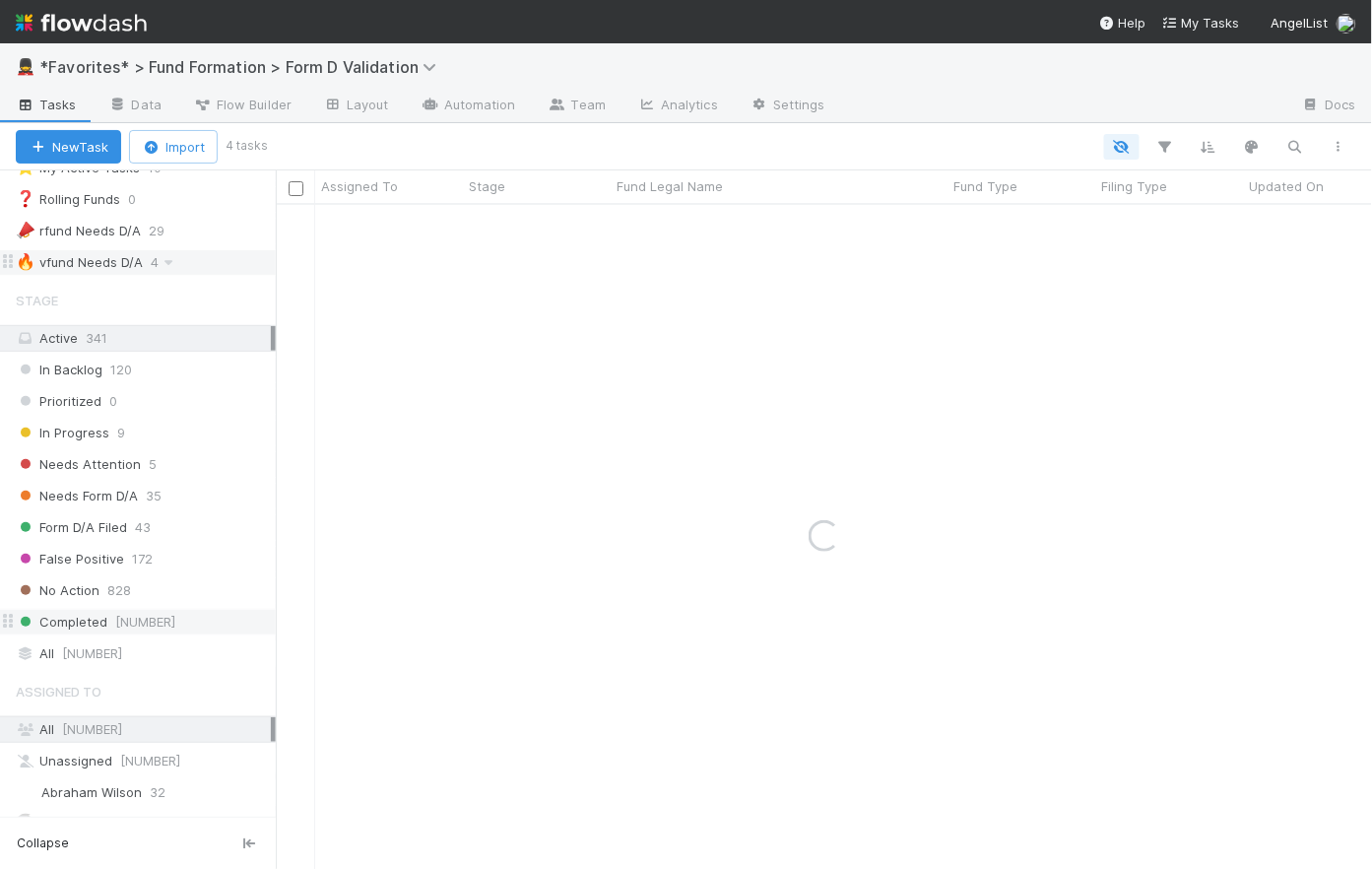 click on "[NUMBER]" at bounding box center [145, 622] 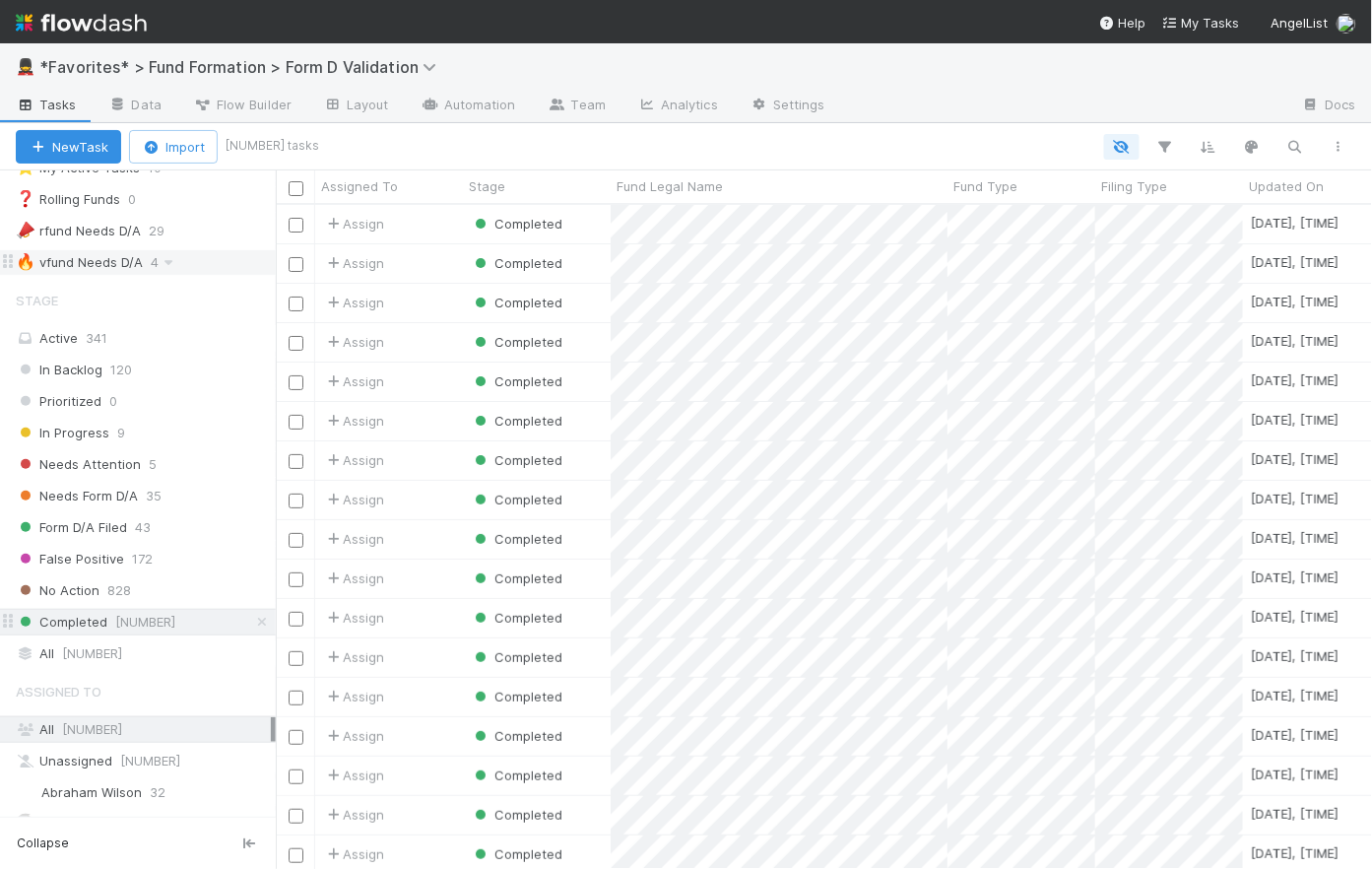 scroll, scrollTop: 14, scrollLeft: 15, axis: both 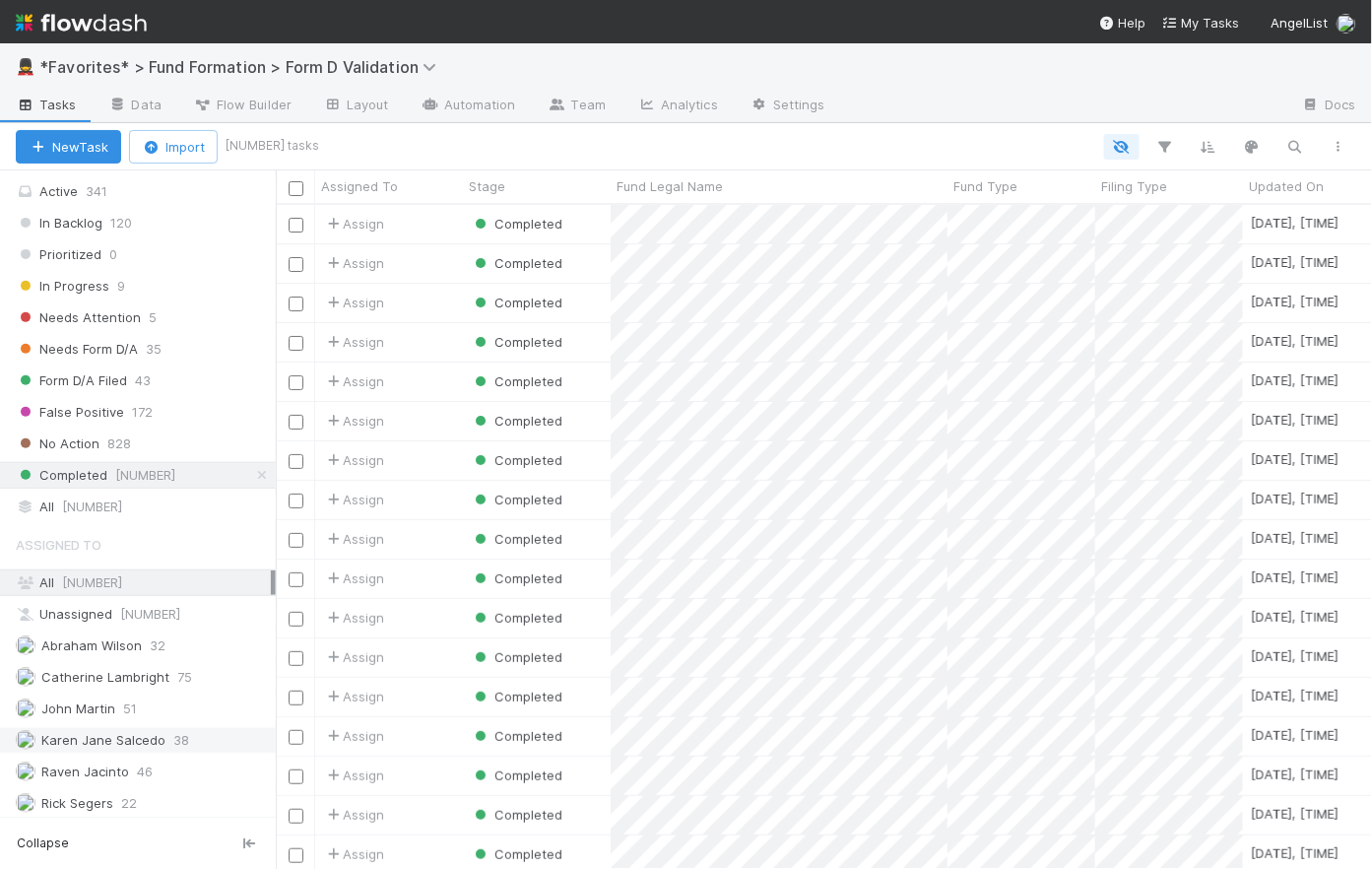 click on "Karen Jane Salcedo" at bounding box center (103, 740) 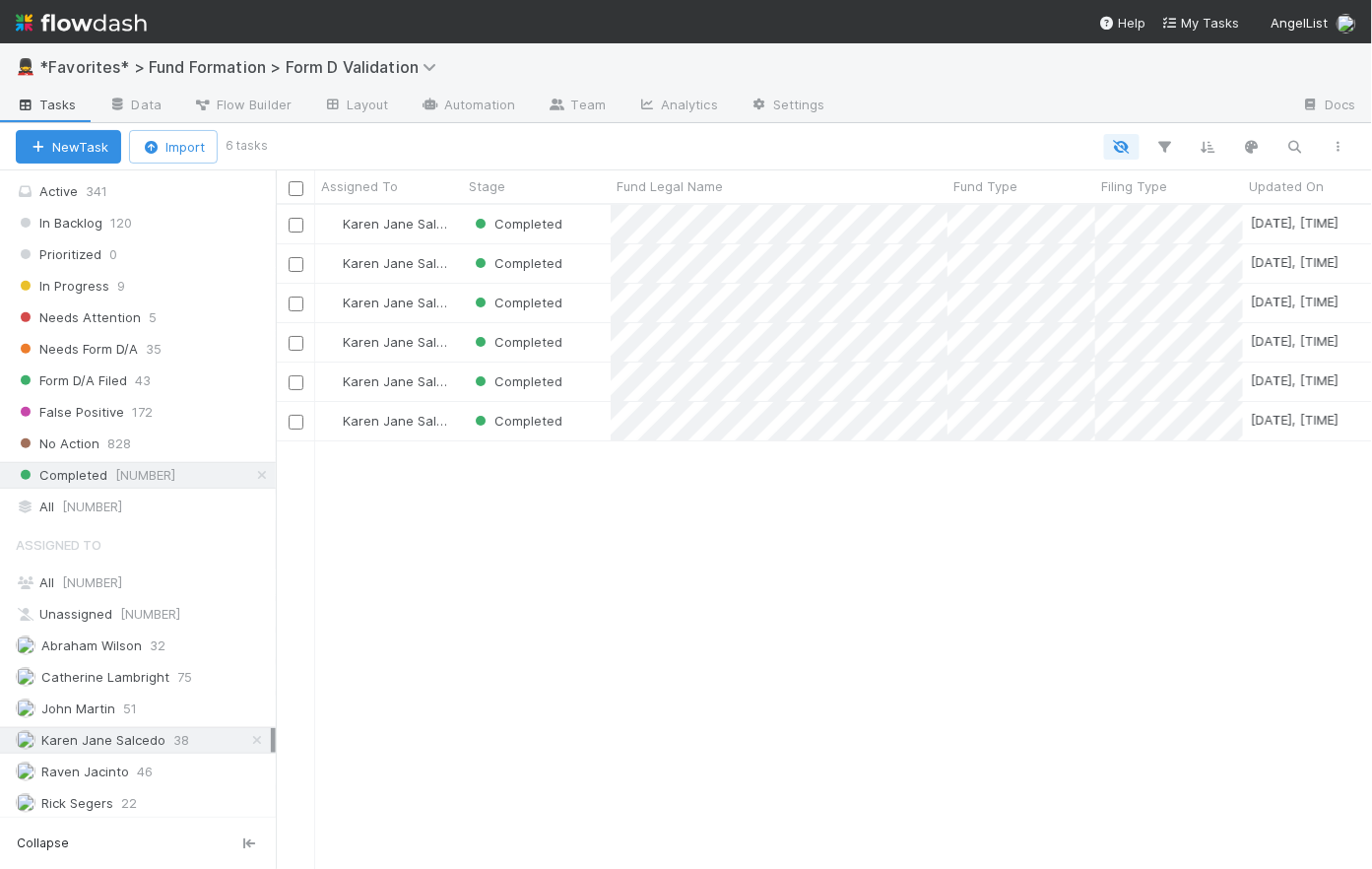 scroll, scrollTop: 14, scrollLeft: 15, axis: both 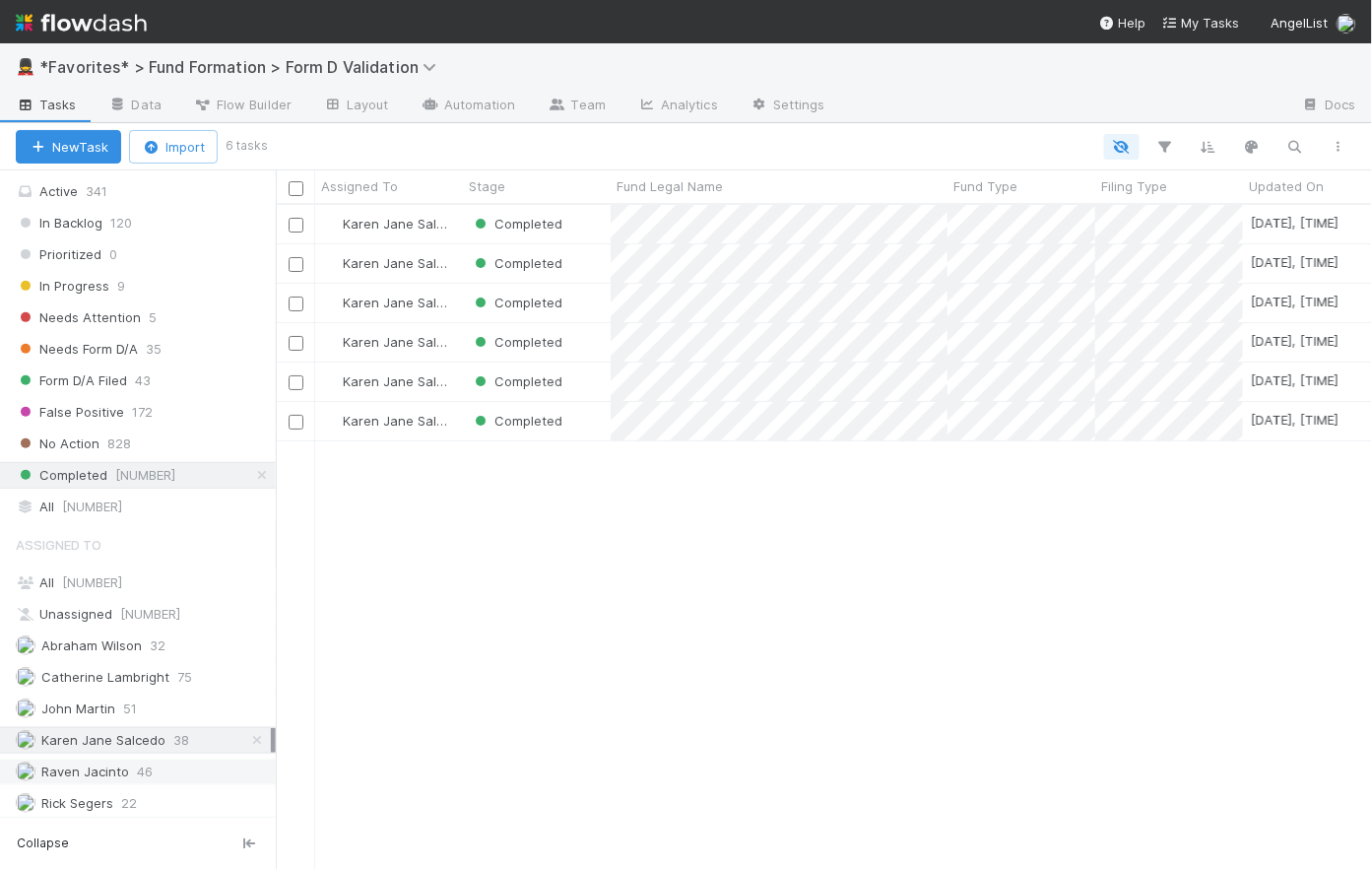 click on "Raven Jacinto" at bounding box center (85, 771) 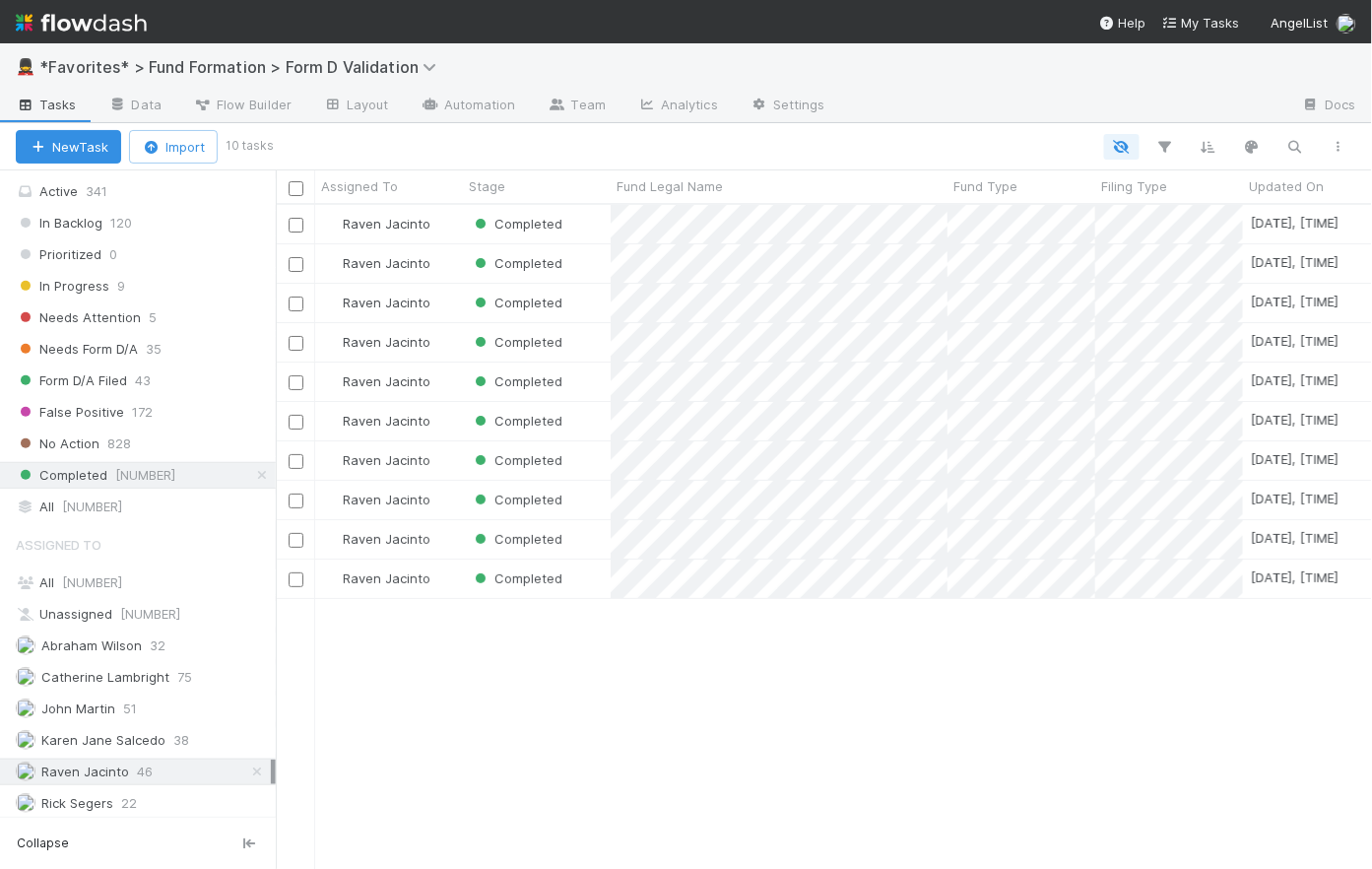 scroll, scrollTop: 14, scrollLeft: 15, axis: both 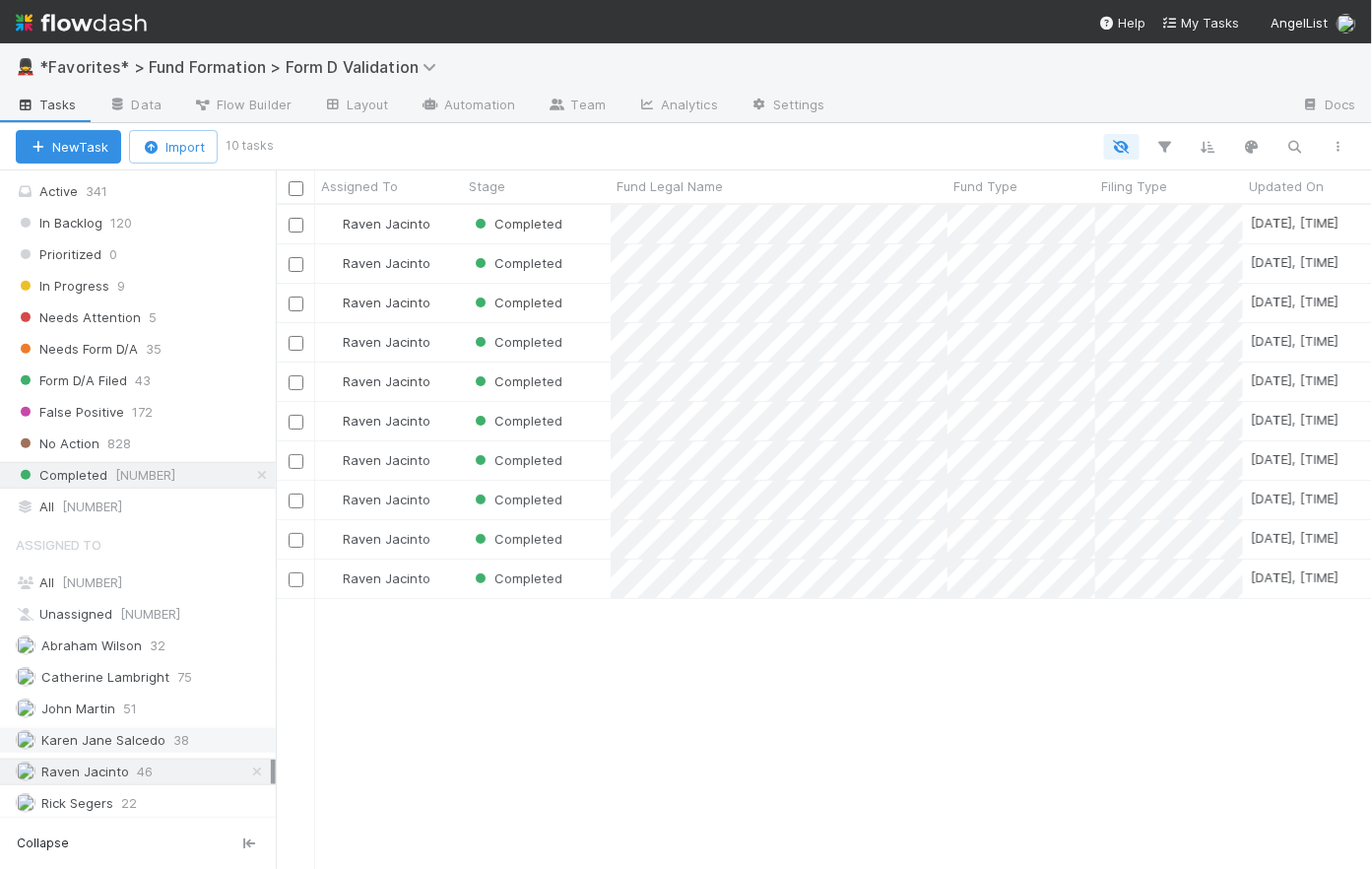 click on "Karen Jane Salcedo" at bounding box center (103, 740) 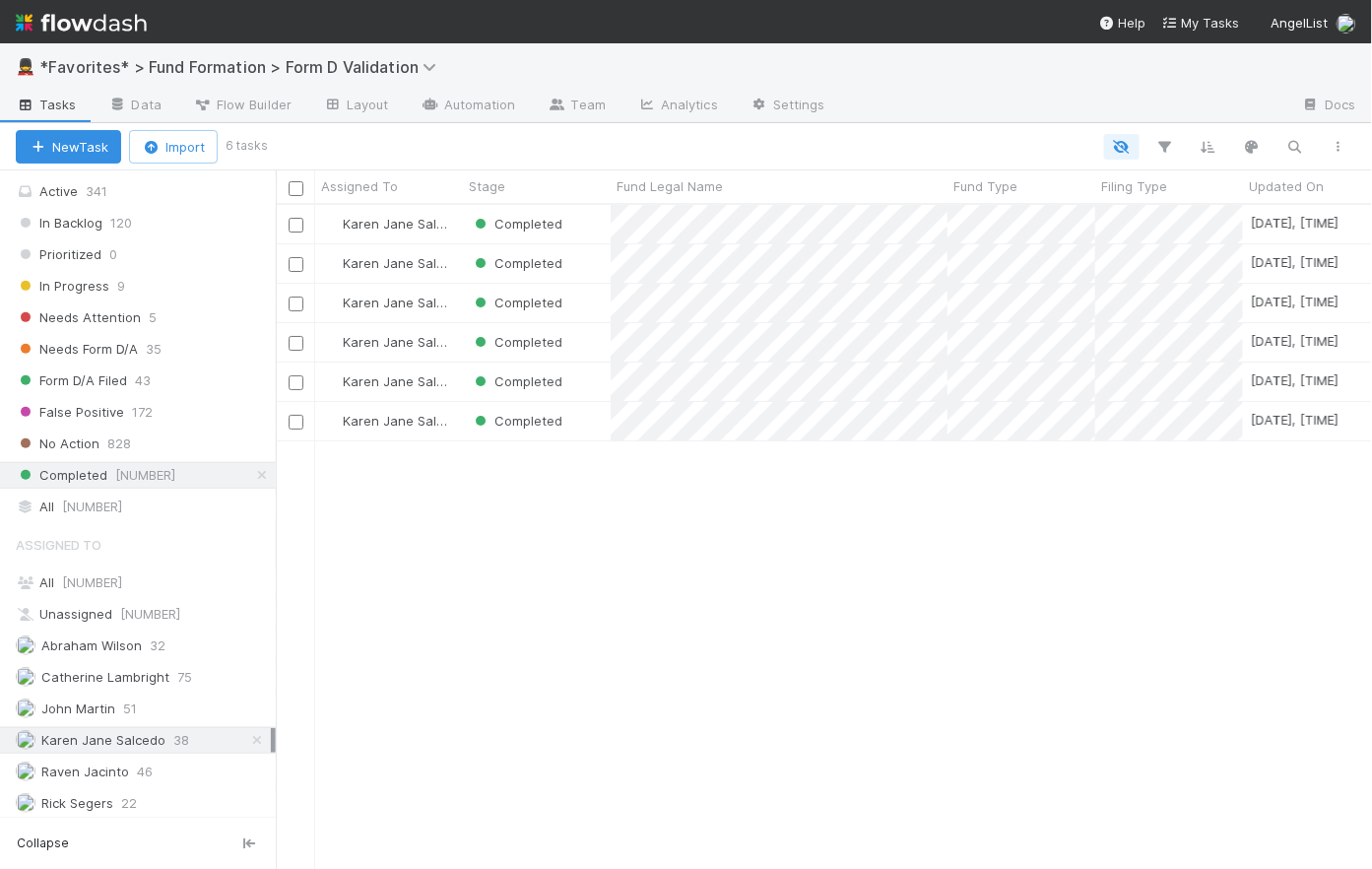 scroll, scrollTop: 14, scrollLeft: 15, axis: both 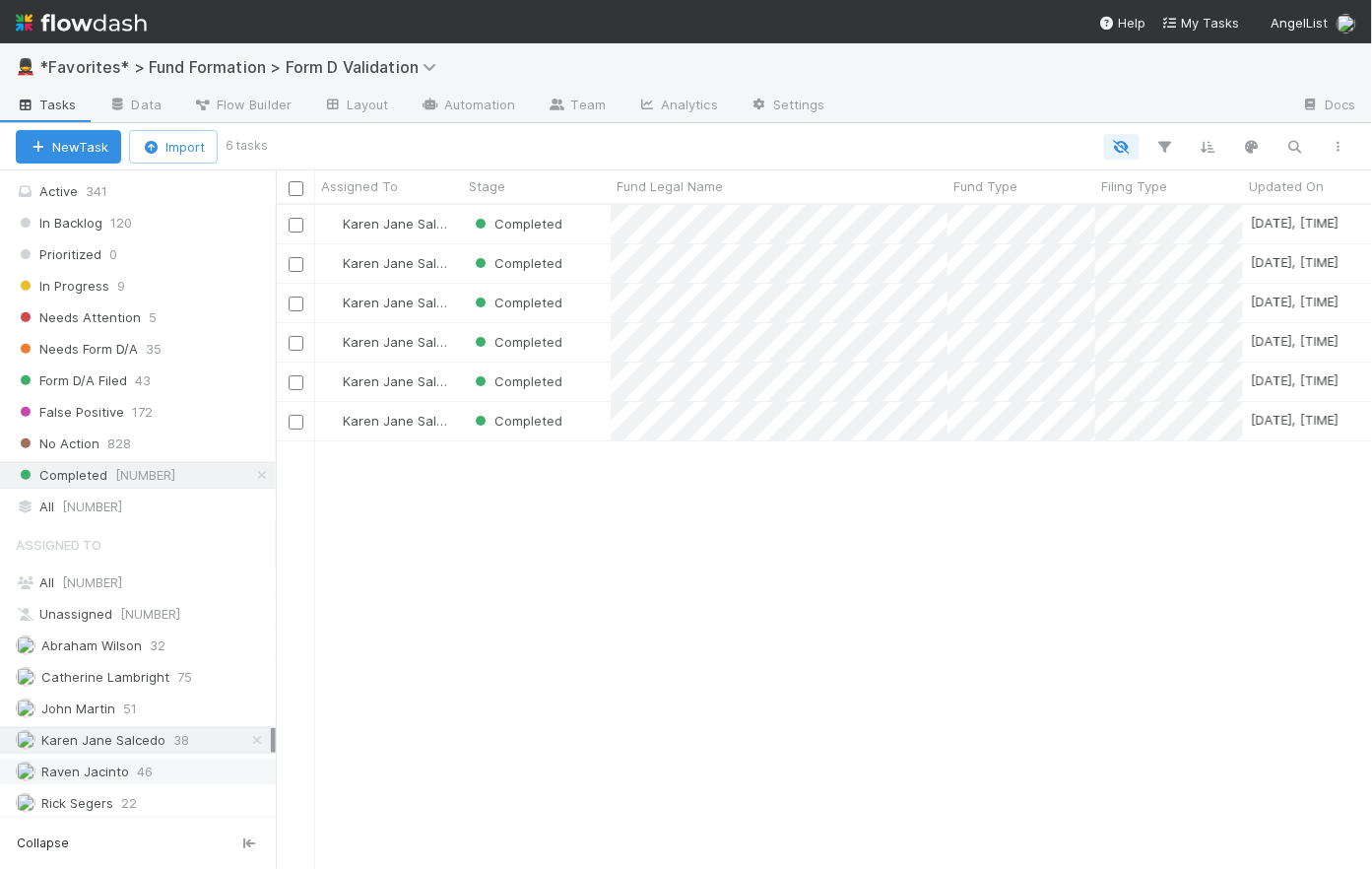 click on "Raven Jacinto" at bounding box center [85, 771] 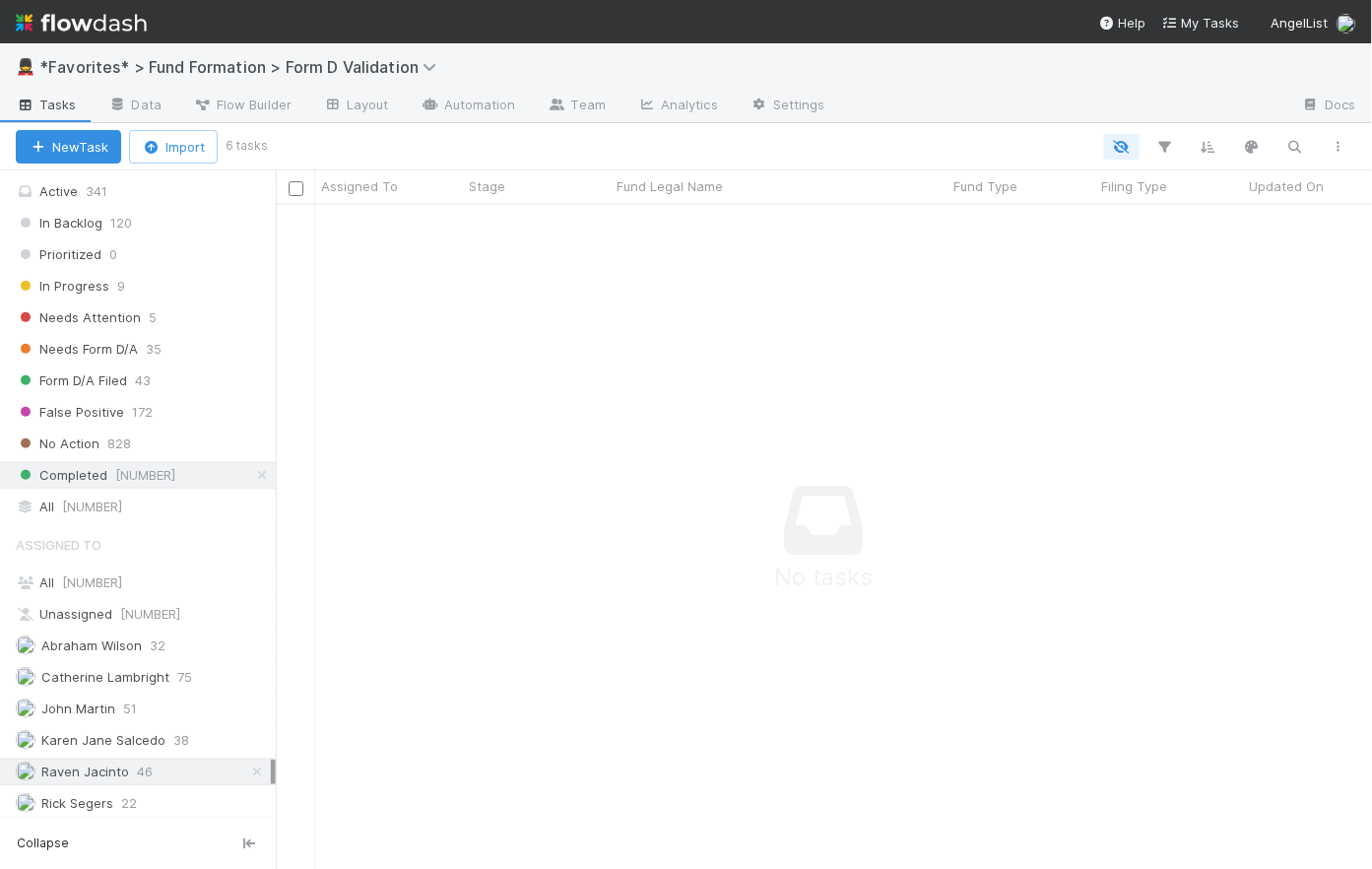 scroll, scrollTop: 0, scrollLeft: 0, axis: both 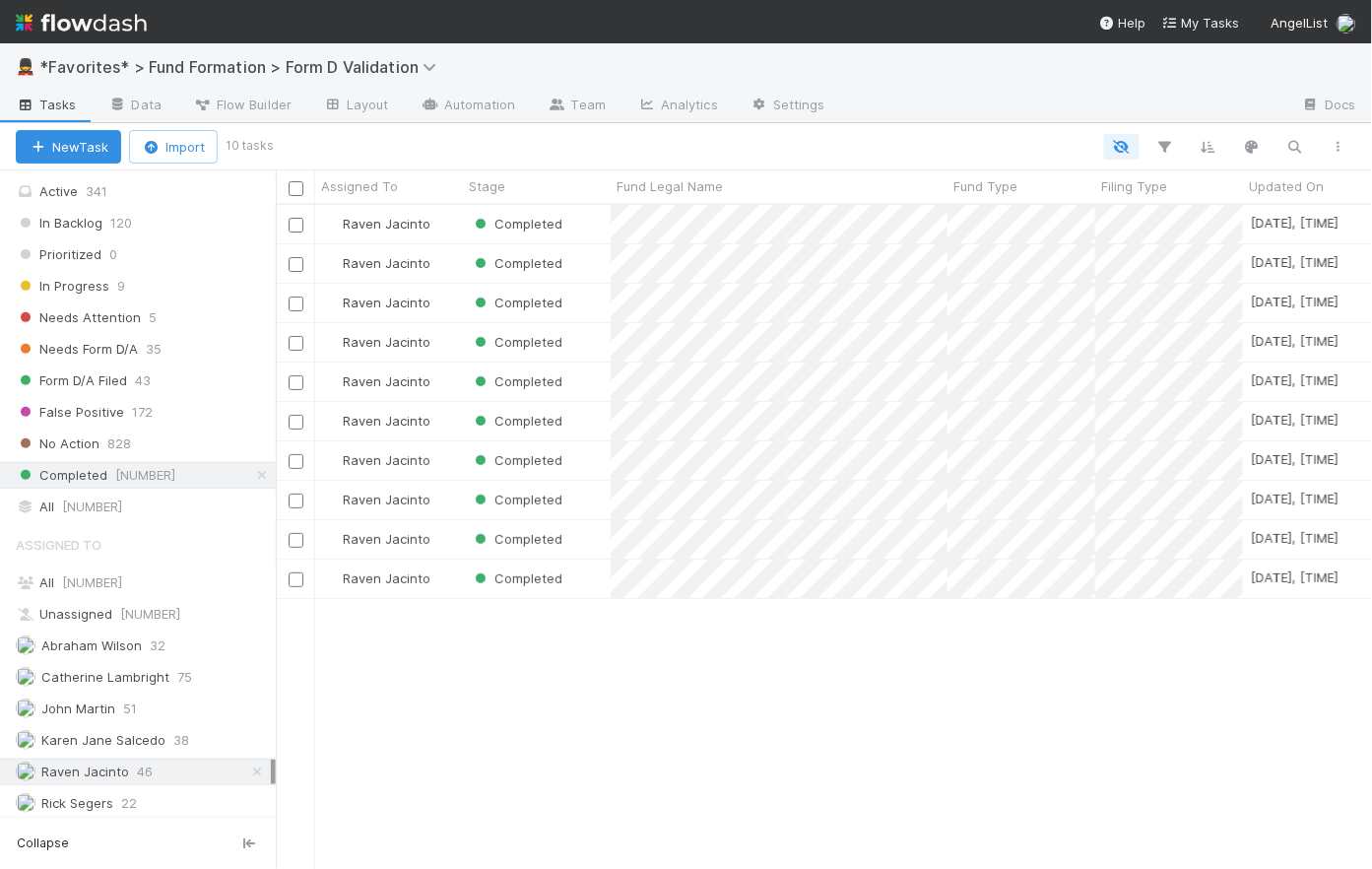 click at bounding box center [81, 23] 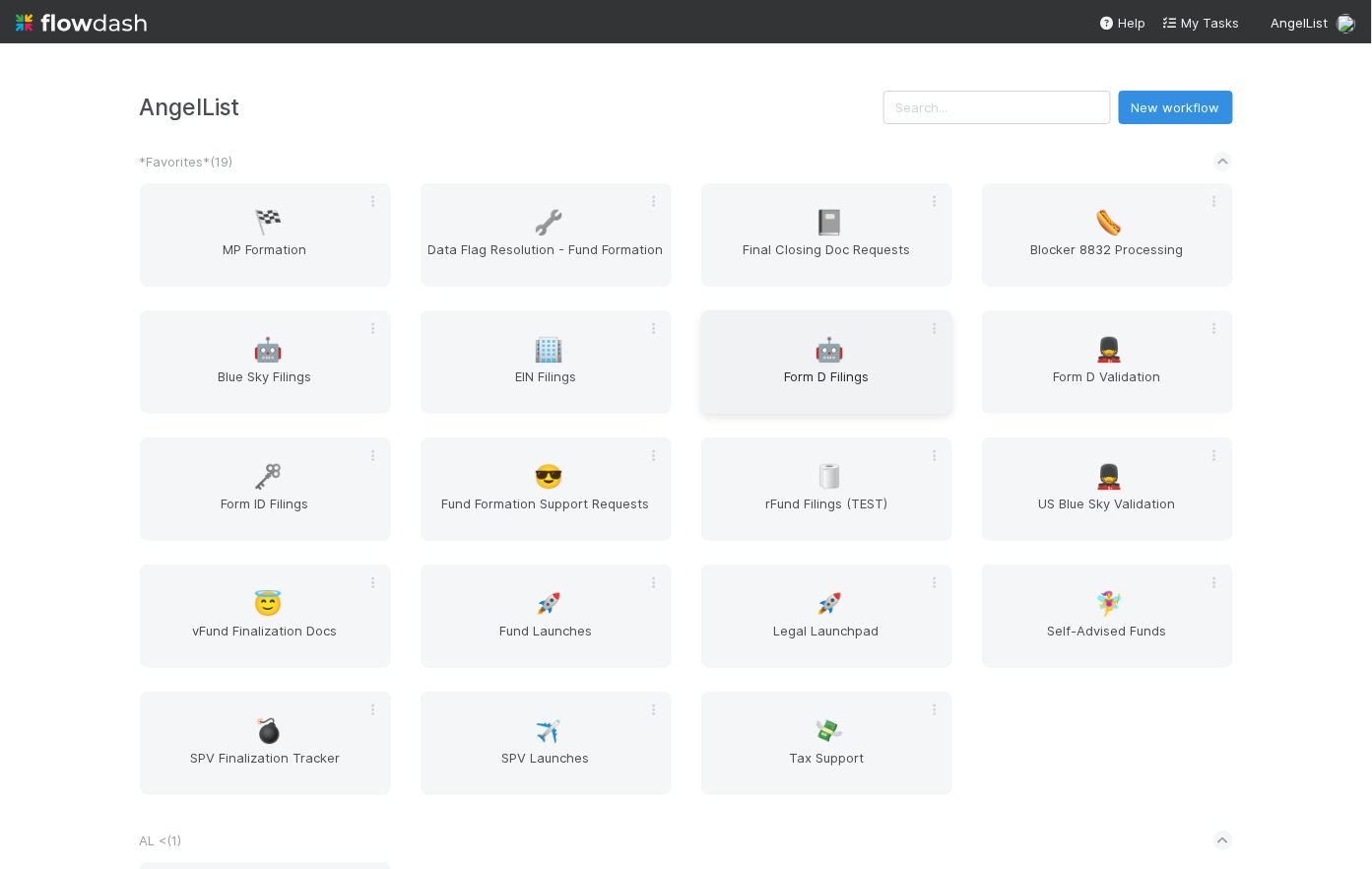 click on "Form D Filings" at bounding box center (826, 386) 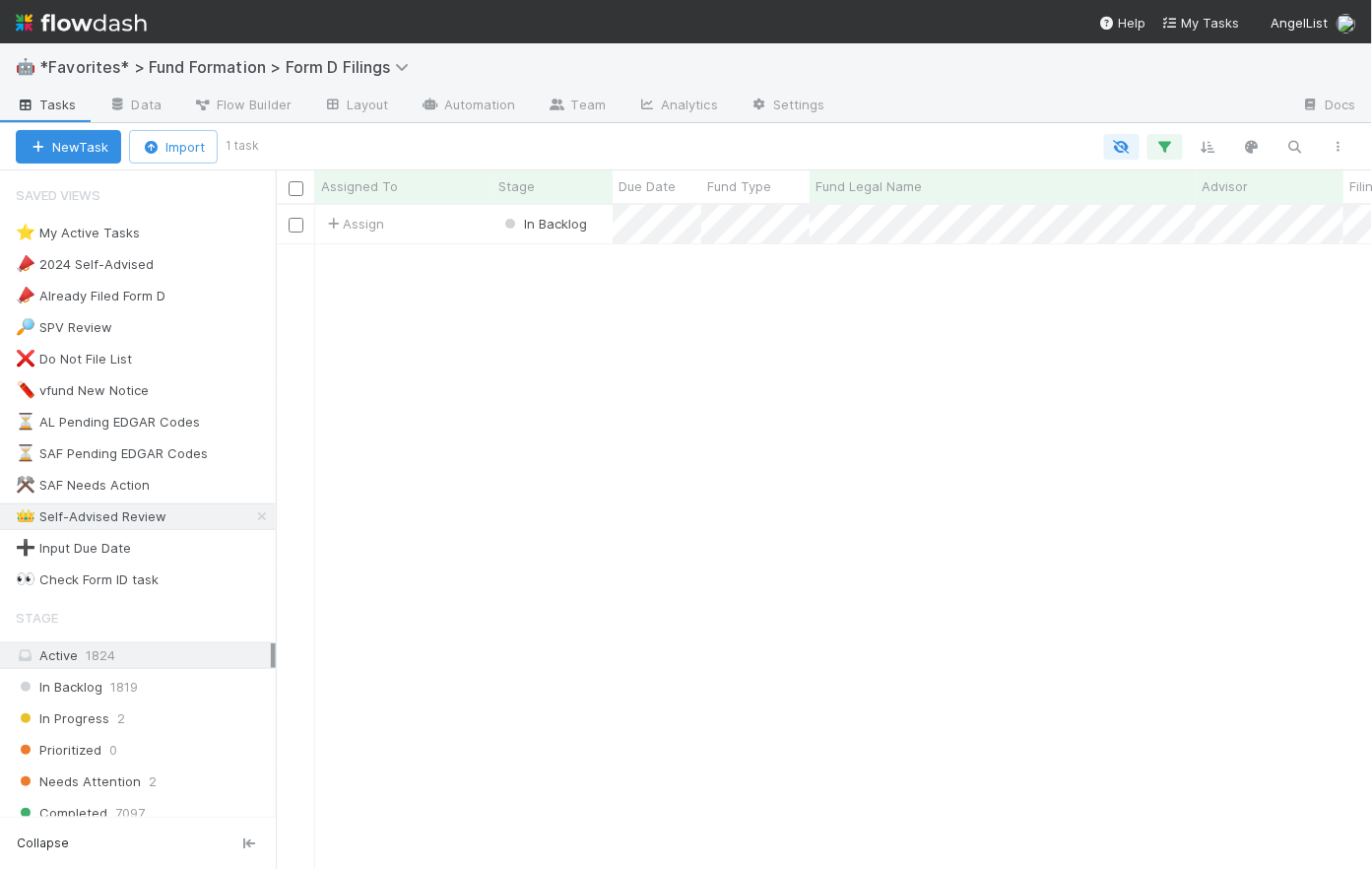 scroll, scrollTop: 14, scrollLeft: 15, axis: both 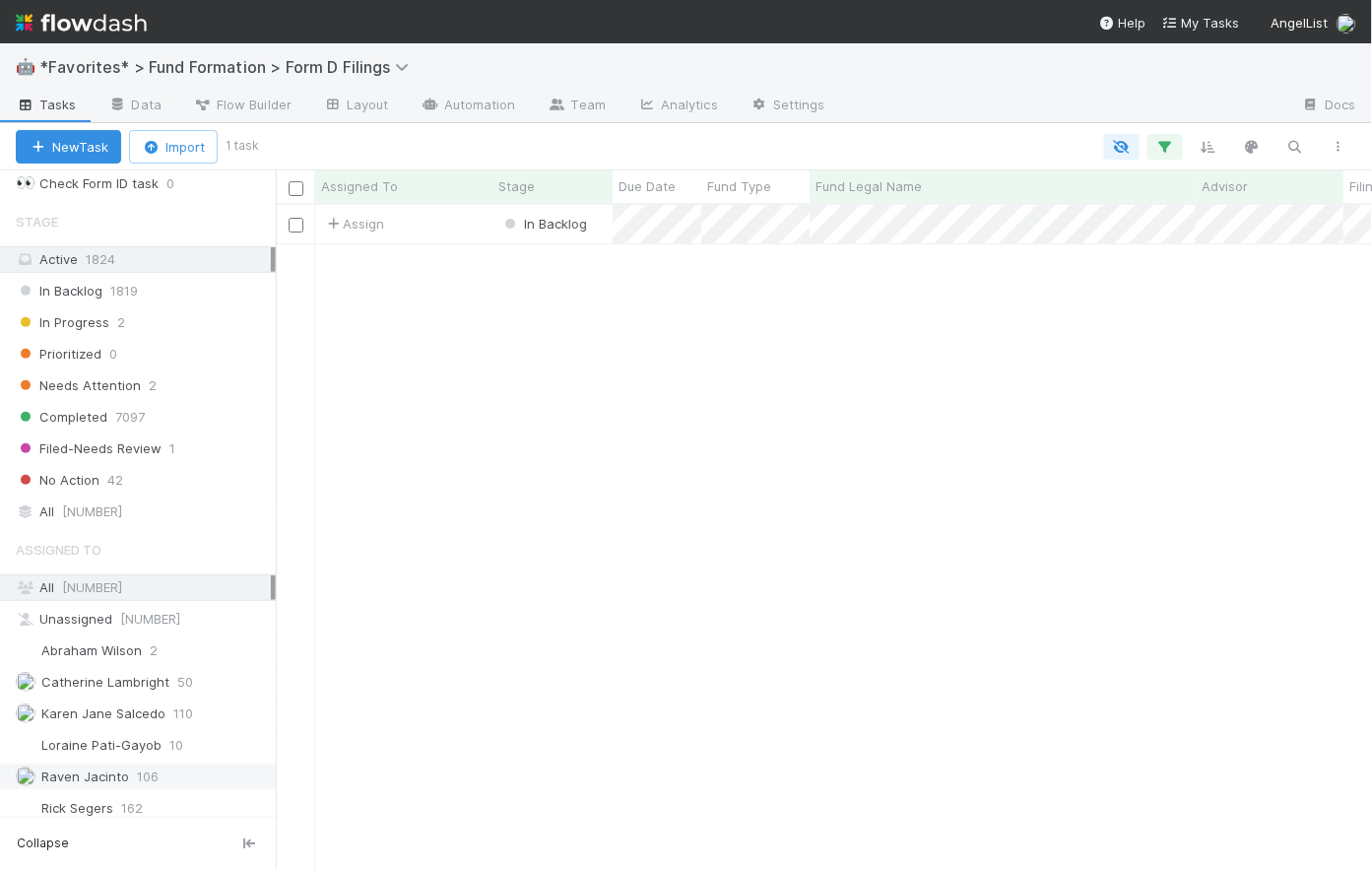 click on "[PERSON] [NUMBER]" at bounding box center (143, 776) 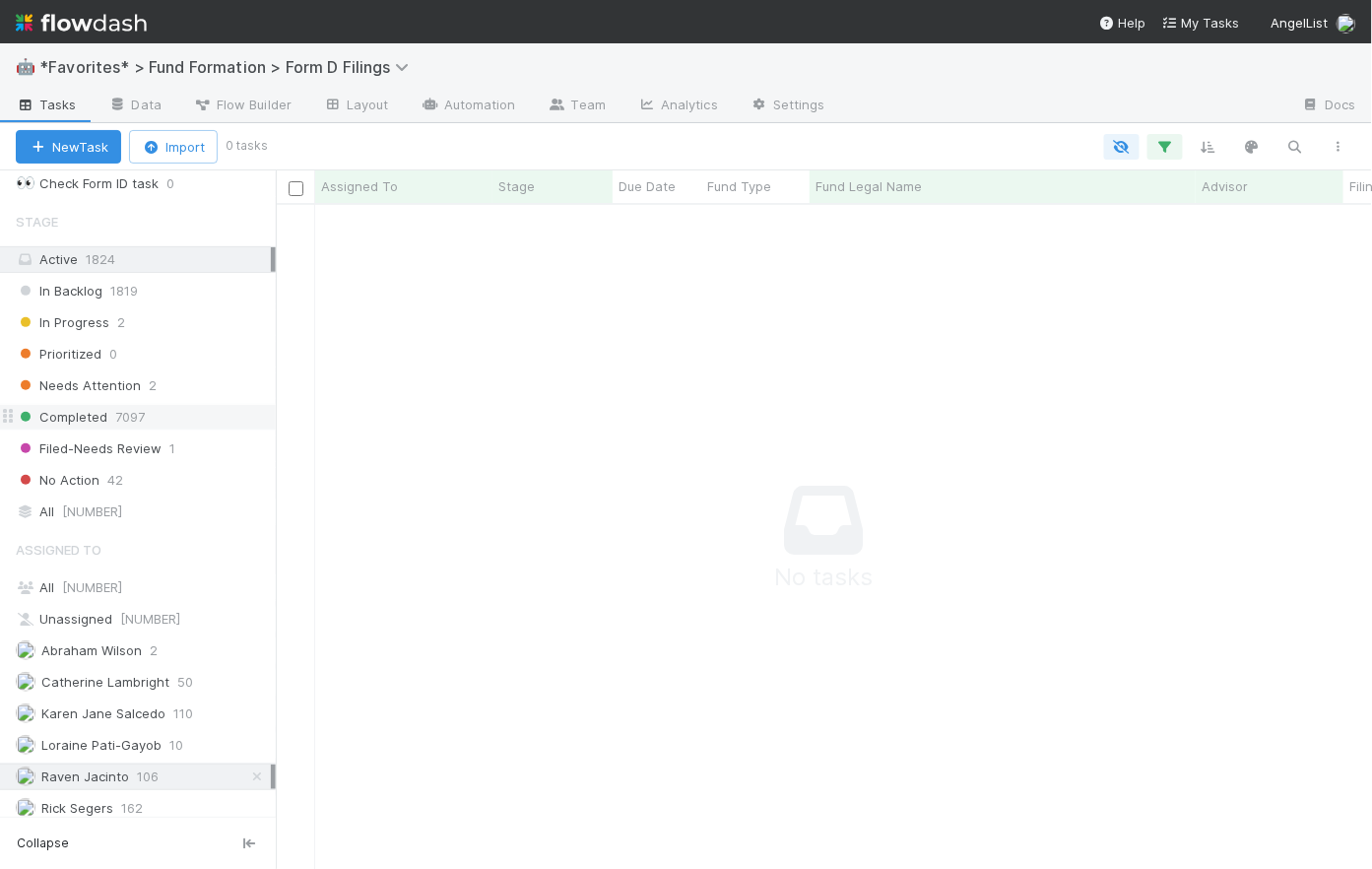 click on "7097" at bounding box center [130, 417] 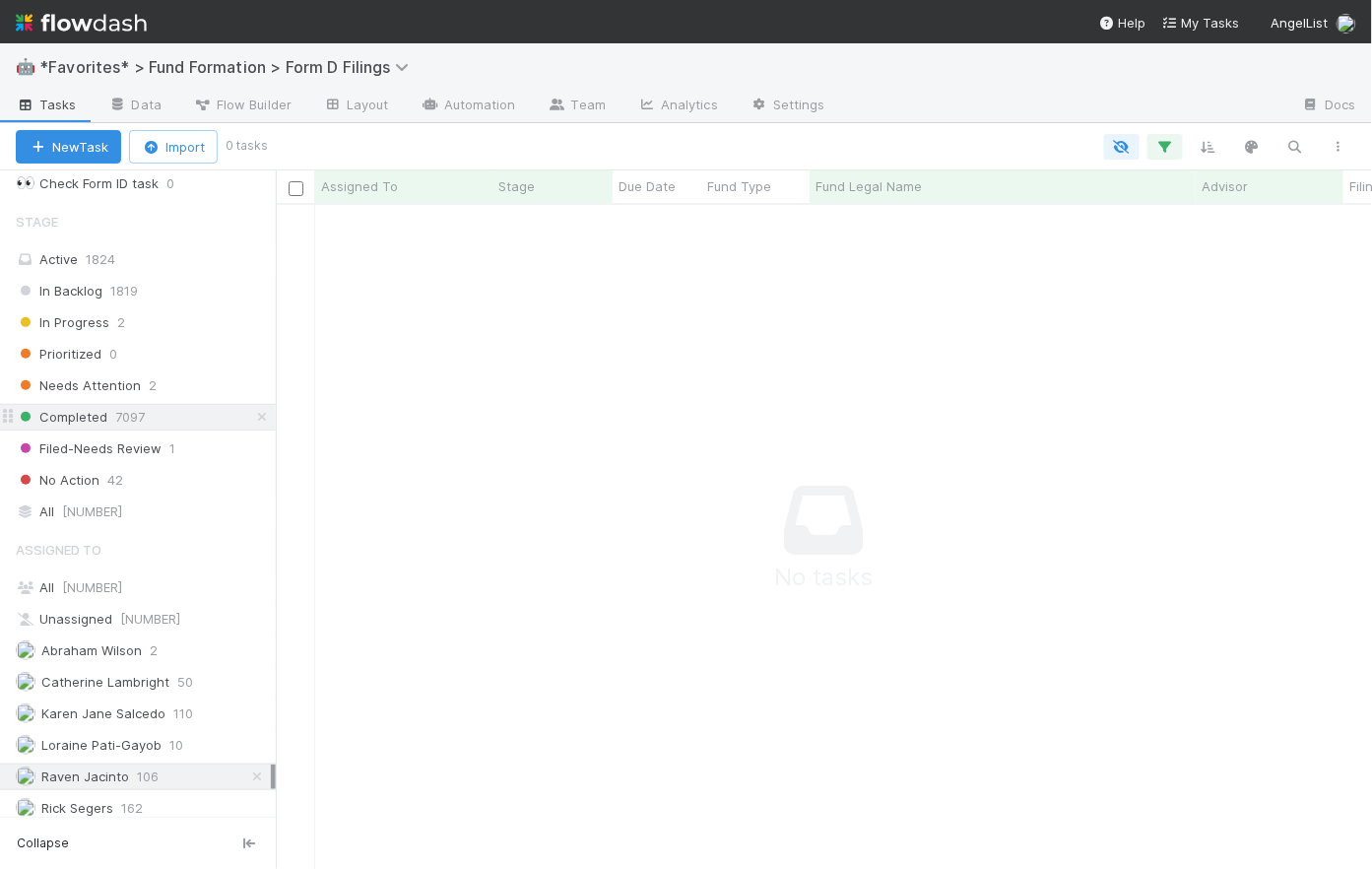 scroll, scrollTop: 14, scrollLeft: 15, axis: both 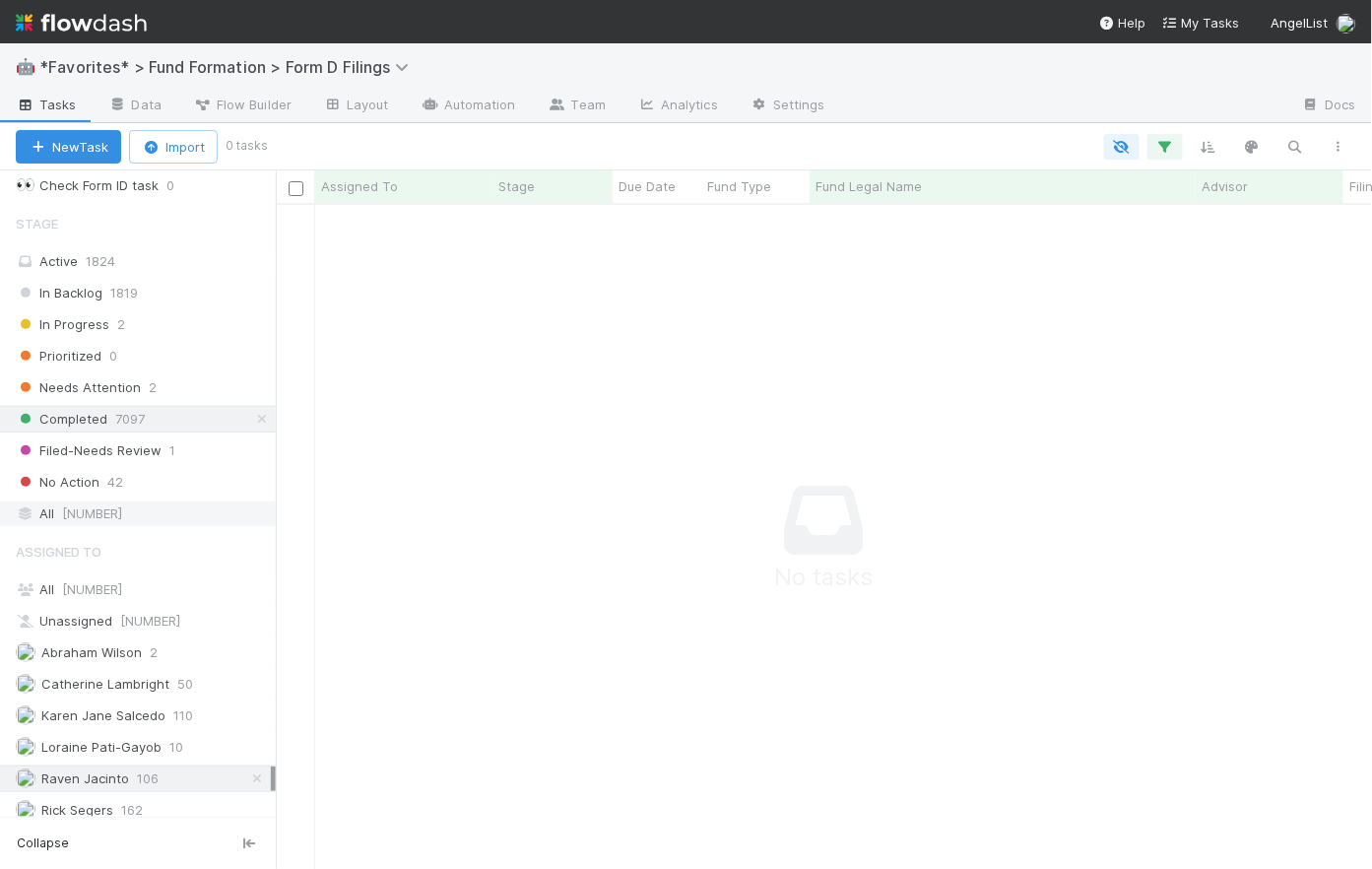 click on "All [NUMBER]" at bounding box center [143, 513] 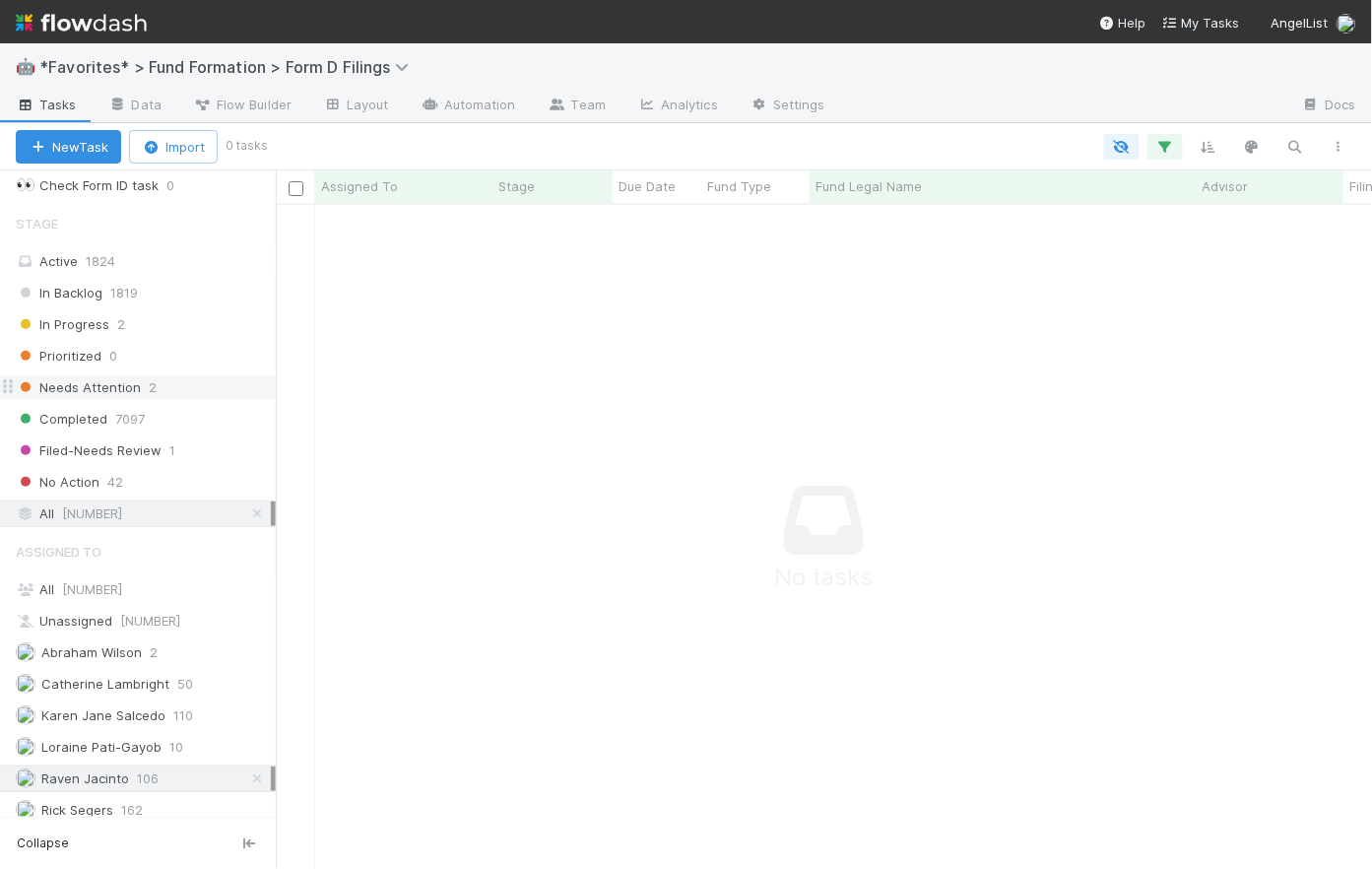 scroll, scrollTop: 14, scrollLeft: 15, axis: both 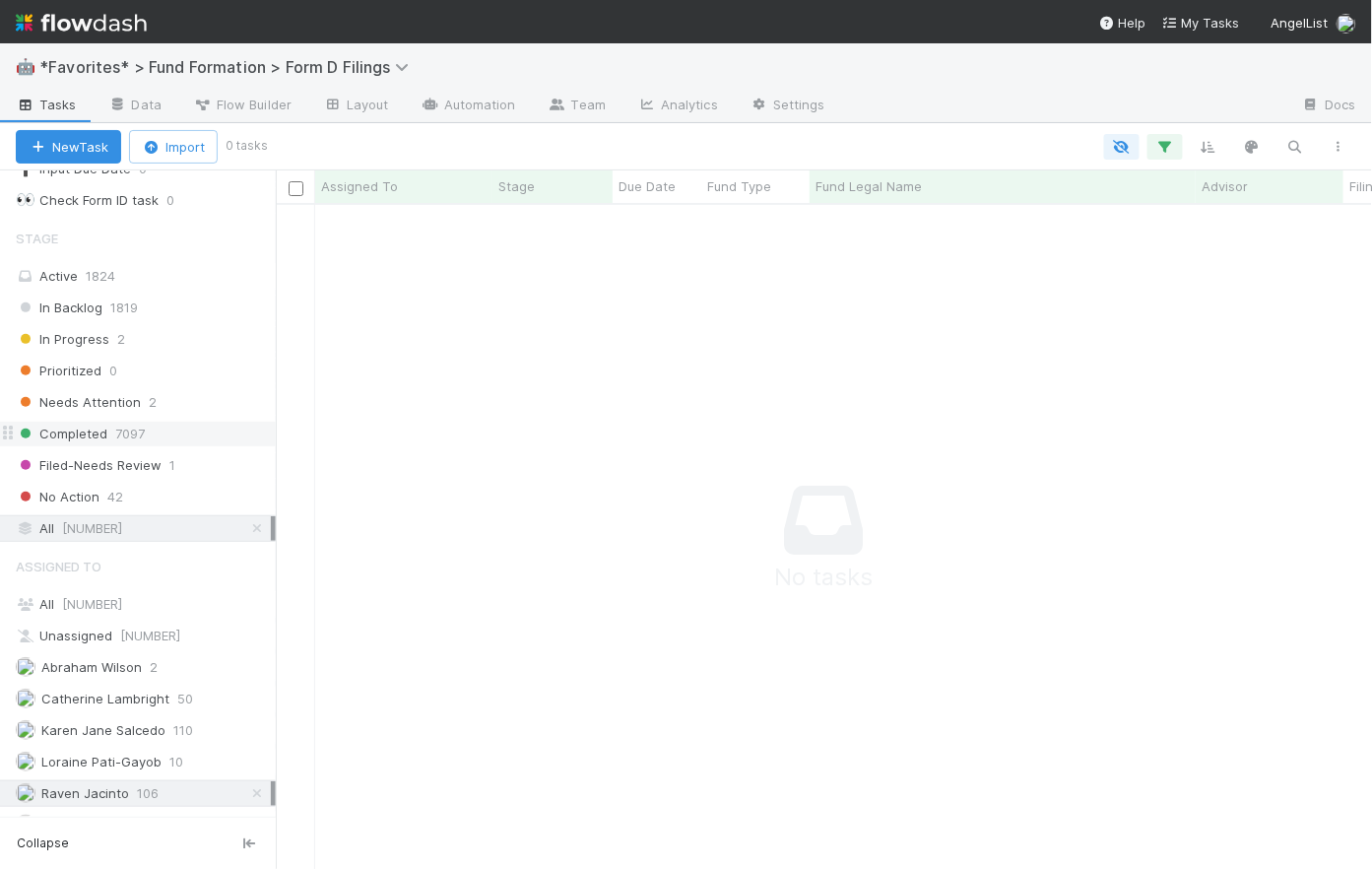 click on "Completed [NUMBER]" at bounding box center [146, 434] 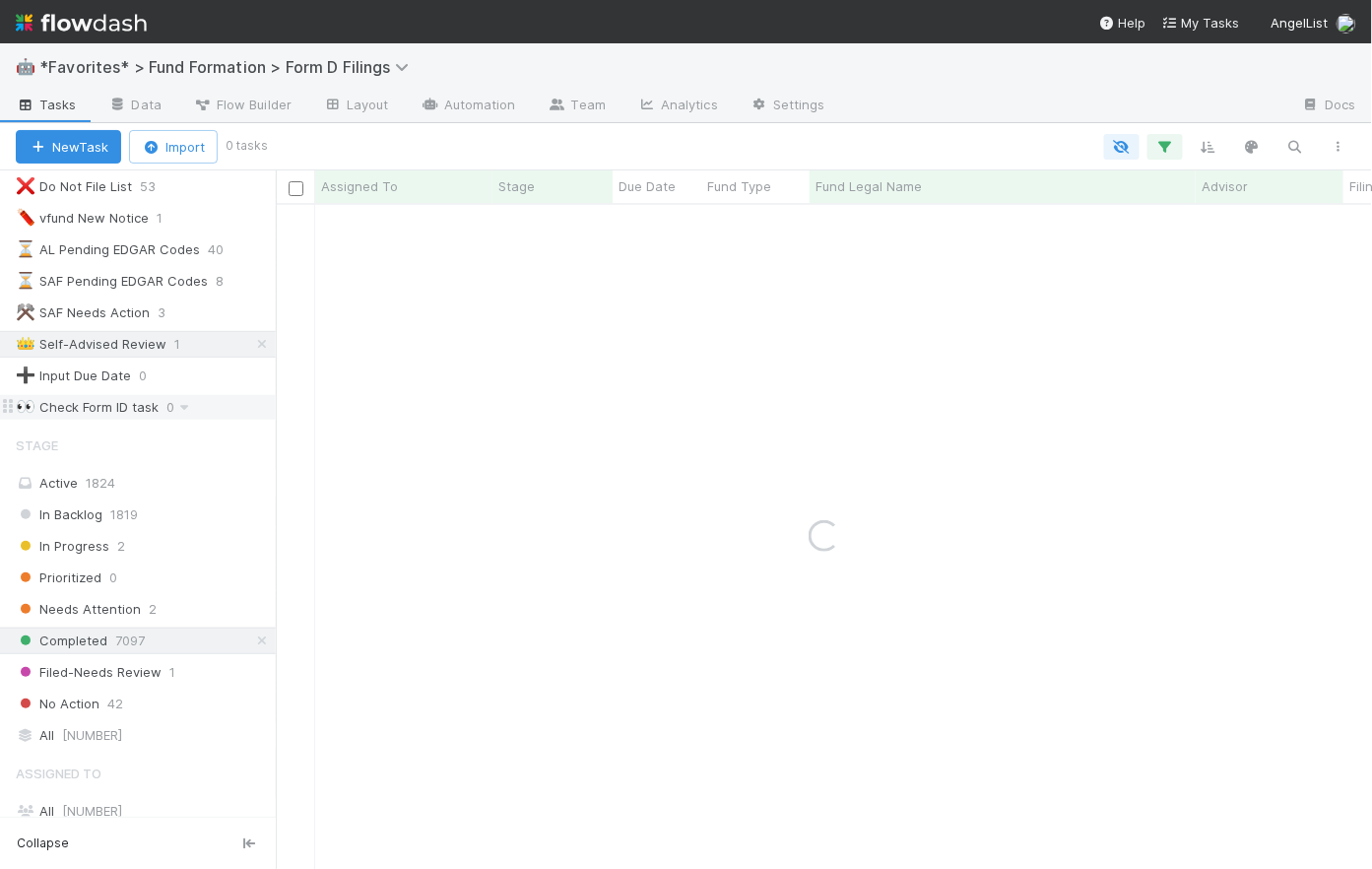 scroll, scrollTop: 0, scrollLeft: 0, axis: both 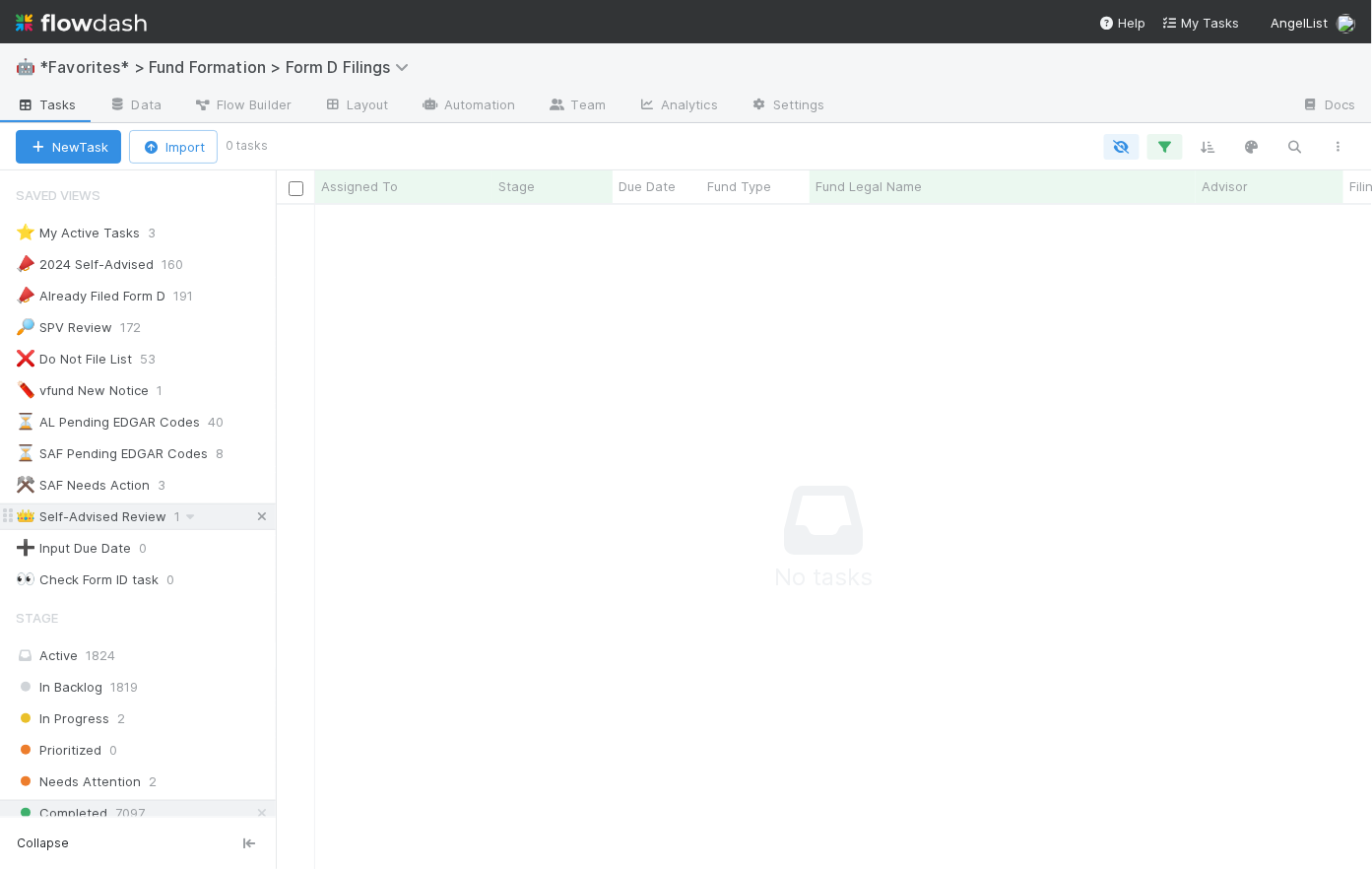 click at bounding box center (262, 516) 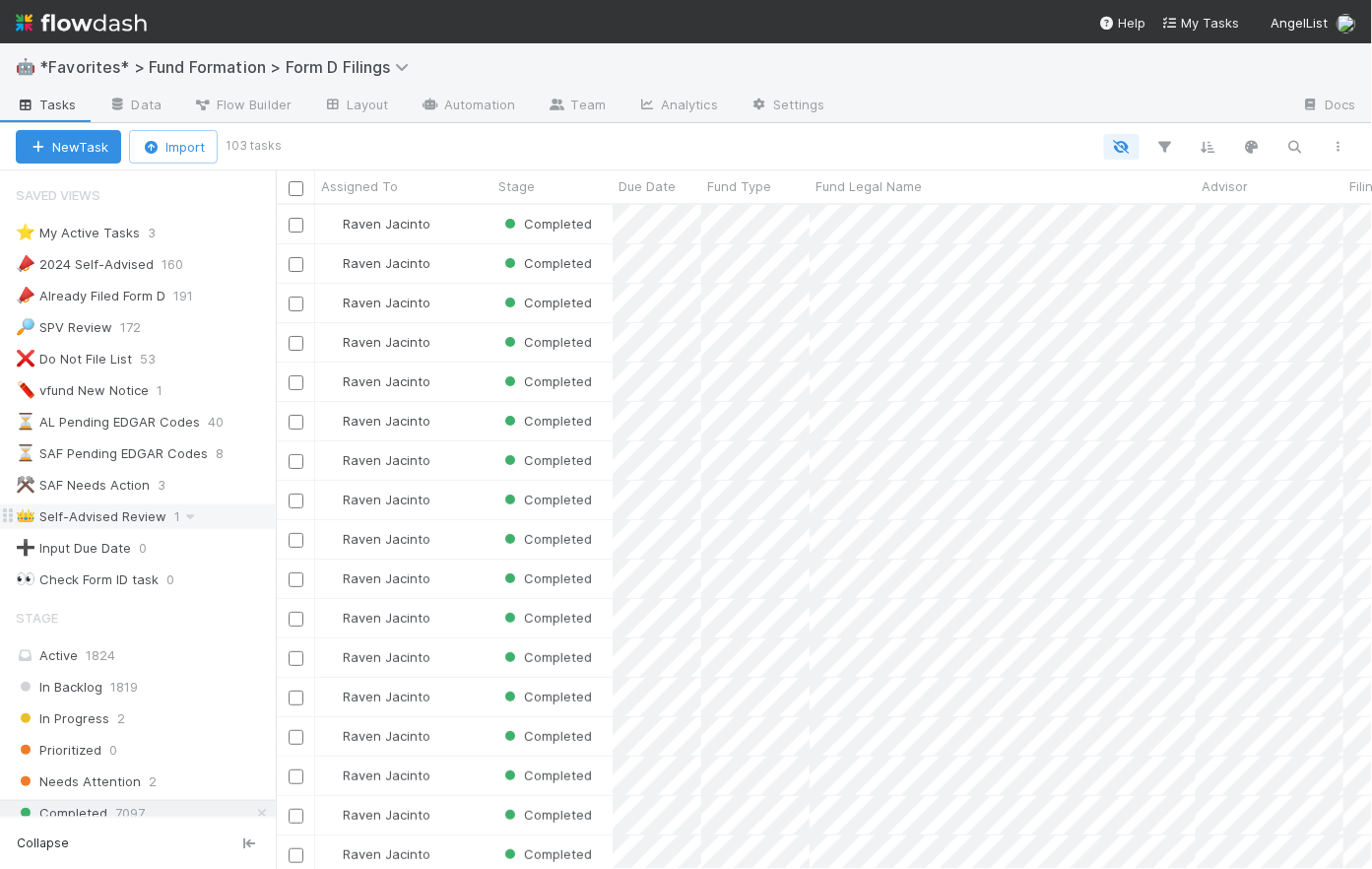 scroll, scrollTop: 14, scrollLeft: 15, axis: both 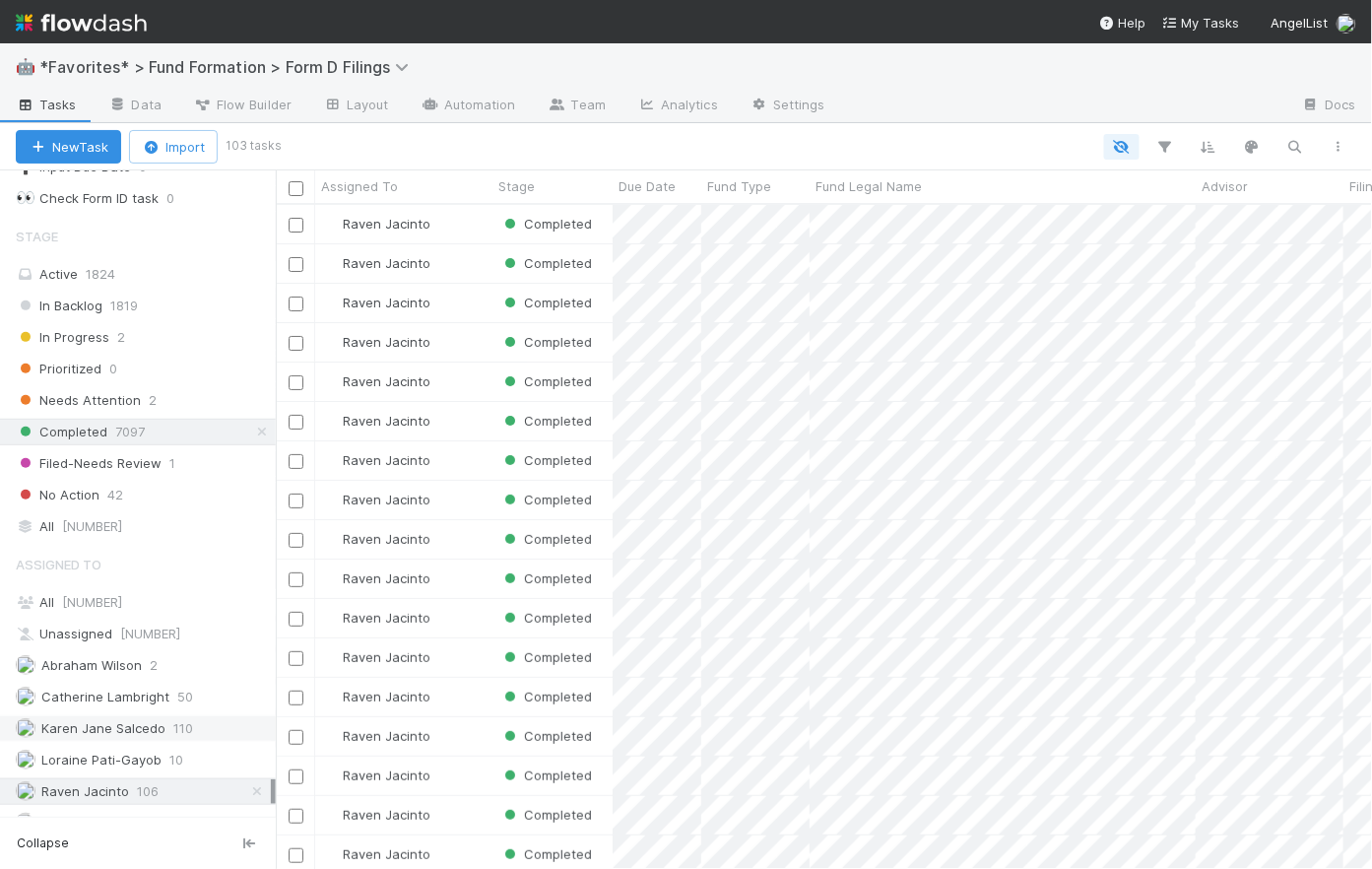 click on "Karen Jane Salcedo" at bounding box center (103, 728) 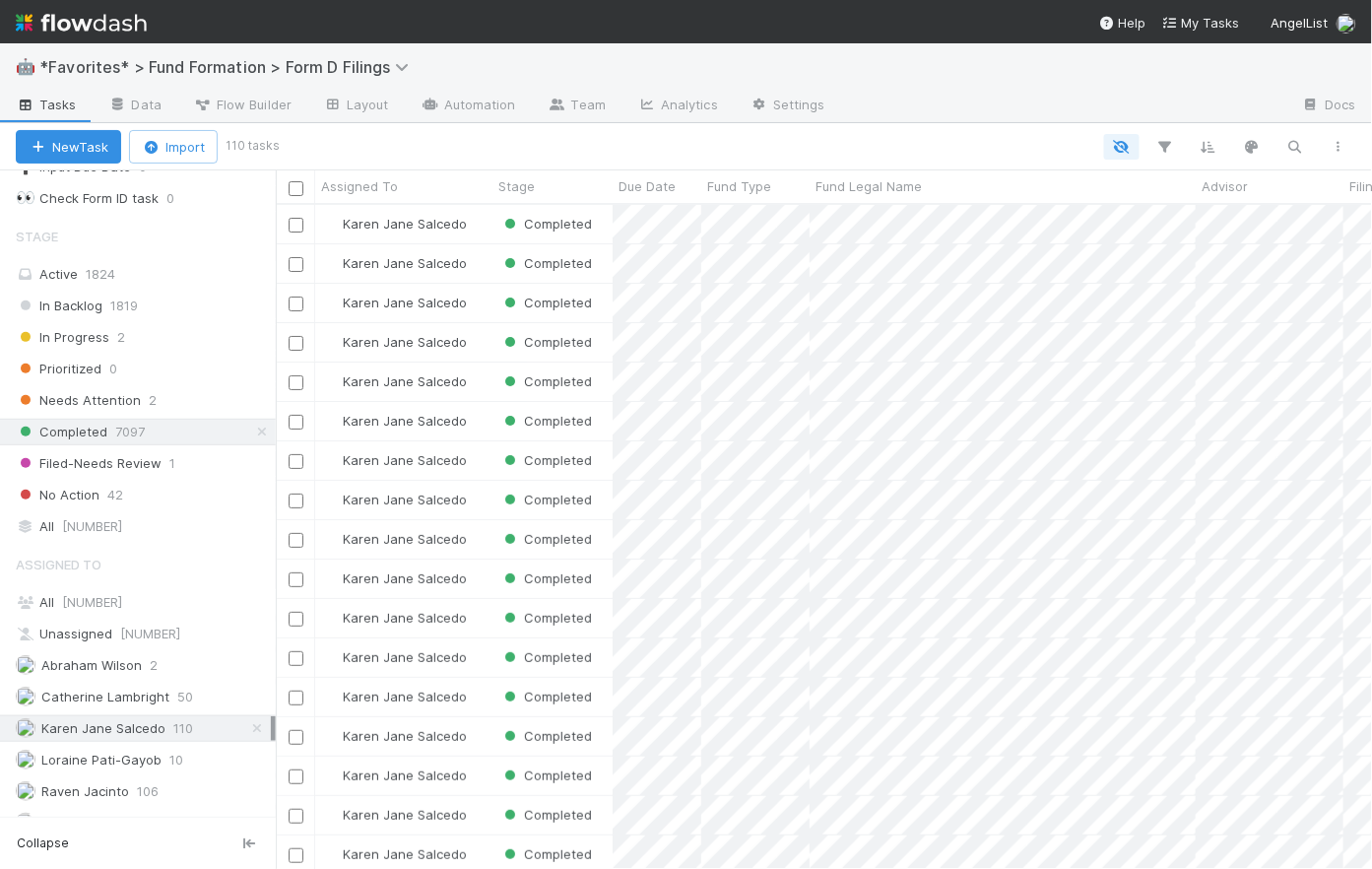 scroll, scrollTop: 14, scrollLeft: 15, axis: both 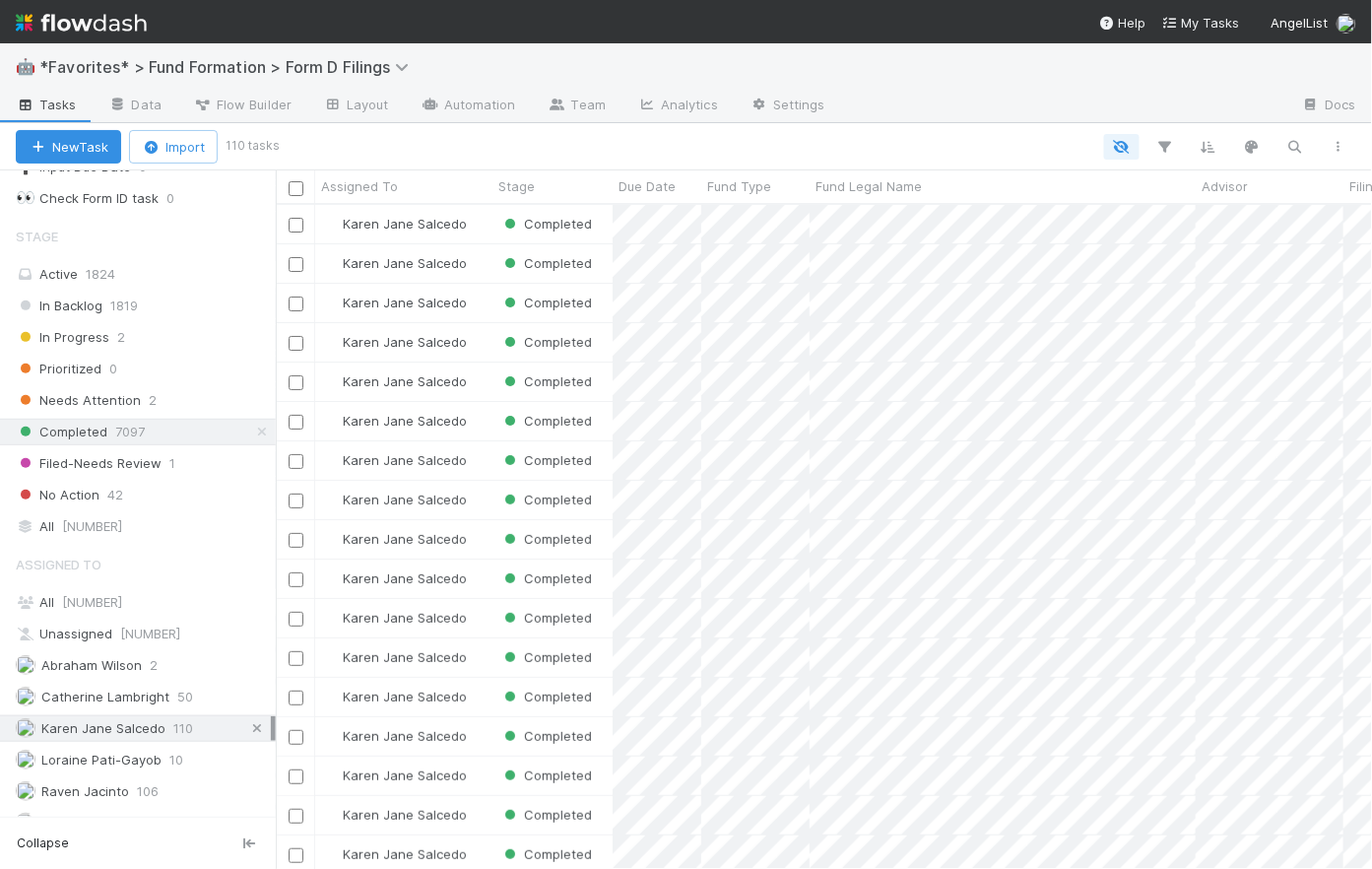 click at bounding box center (257, 728) 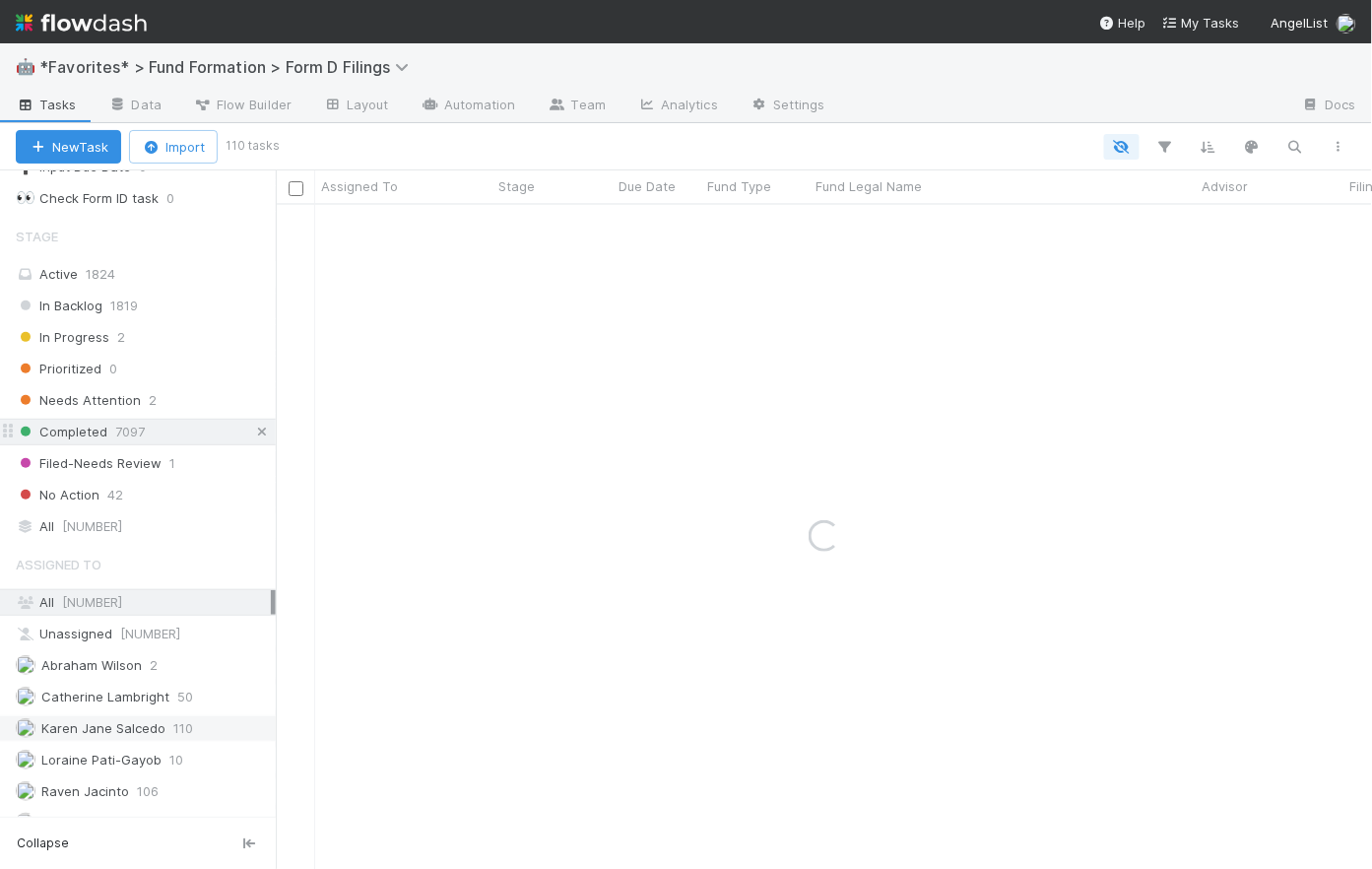 click at bounding box center (262, 432) 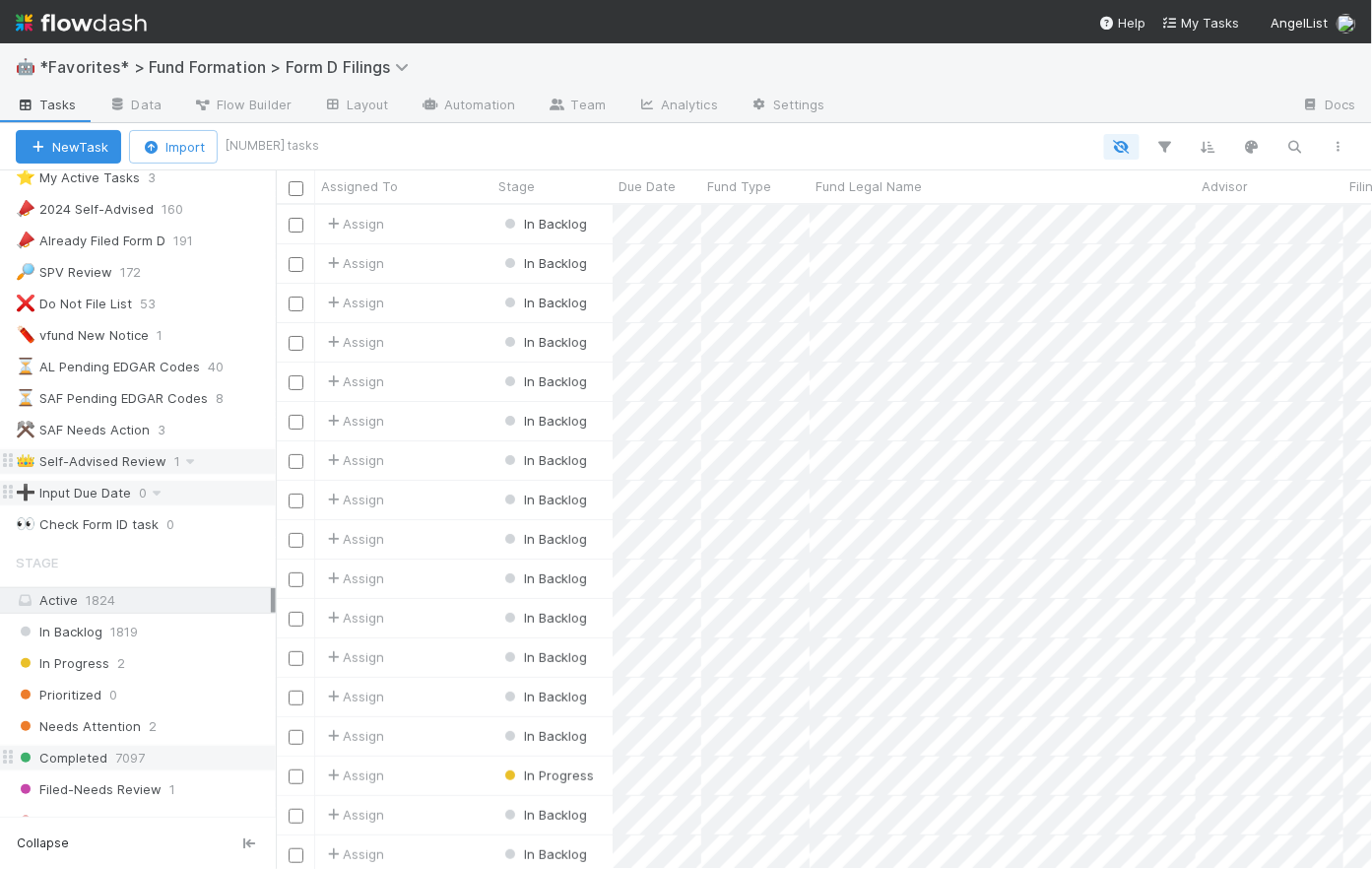 scroll, scrollTop: 0, scrollLeft: 0, axis: both 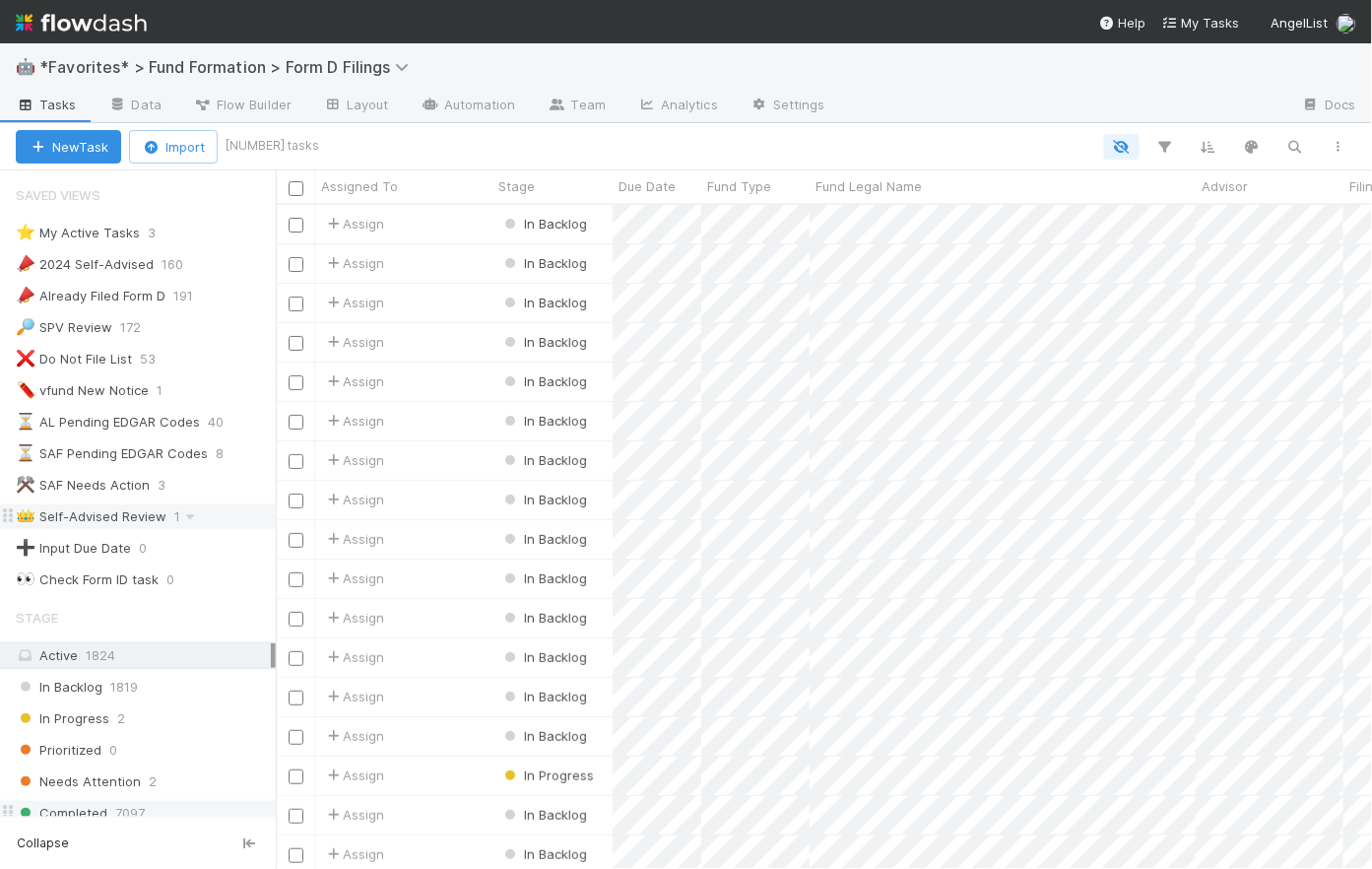 click at bounding box center [81, 23] 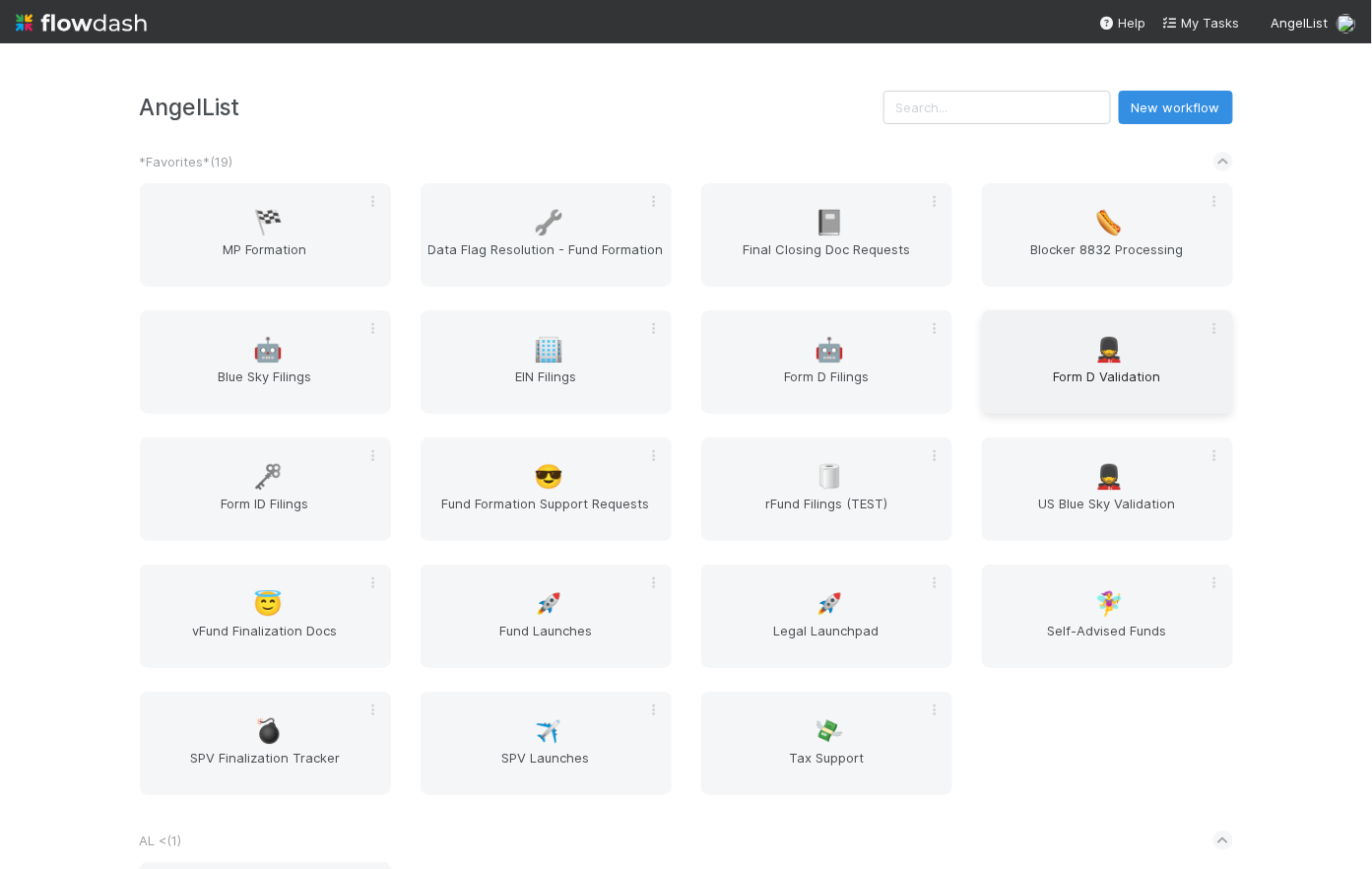 click on "Form D Validation" at bounding box center [1107, 386] 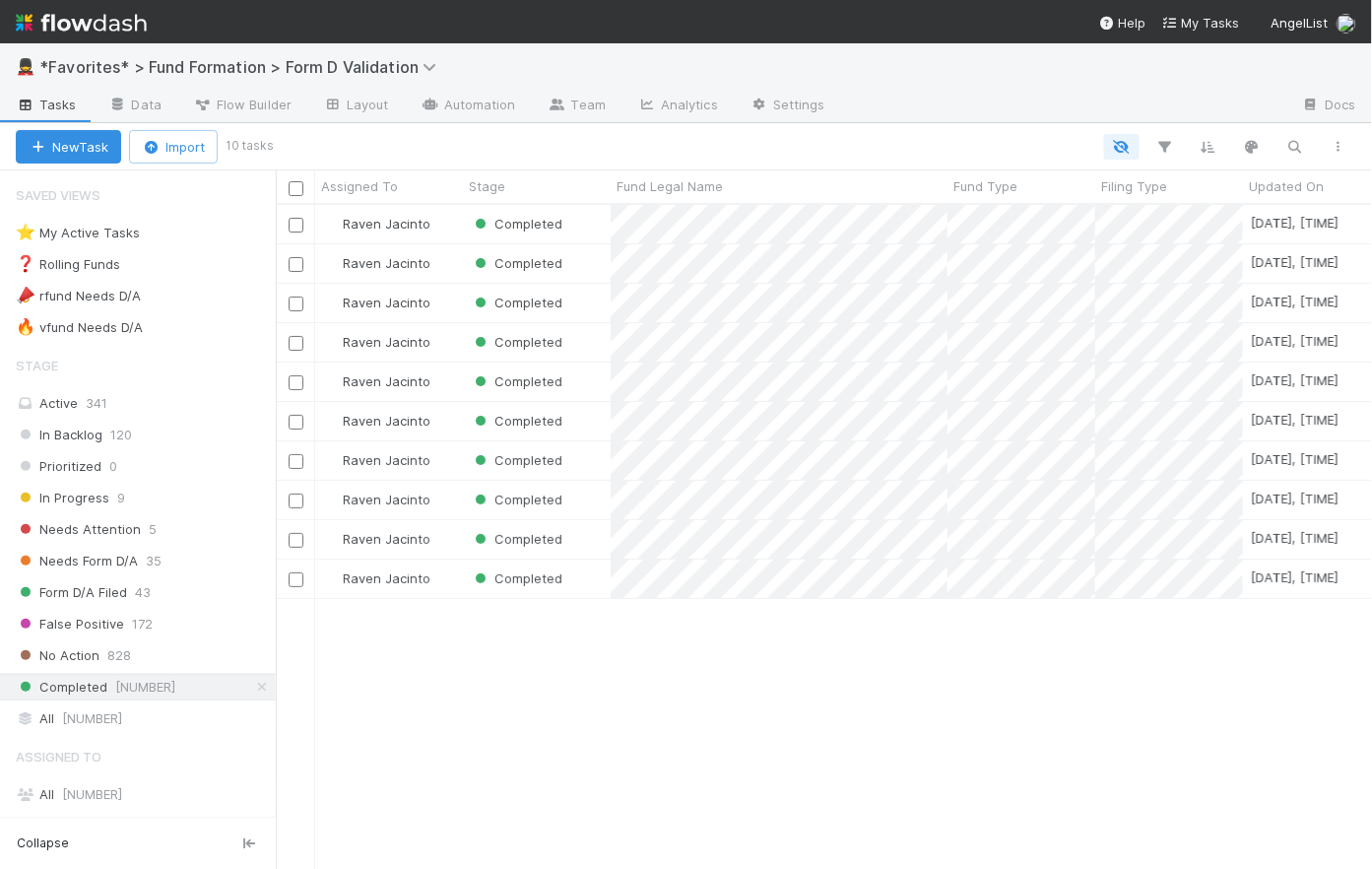 scroll, scrollTop: 14, scrollLeft: 15, axis: both 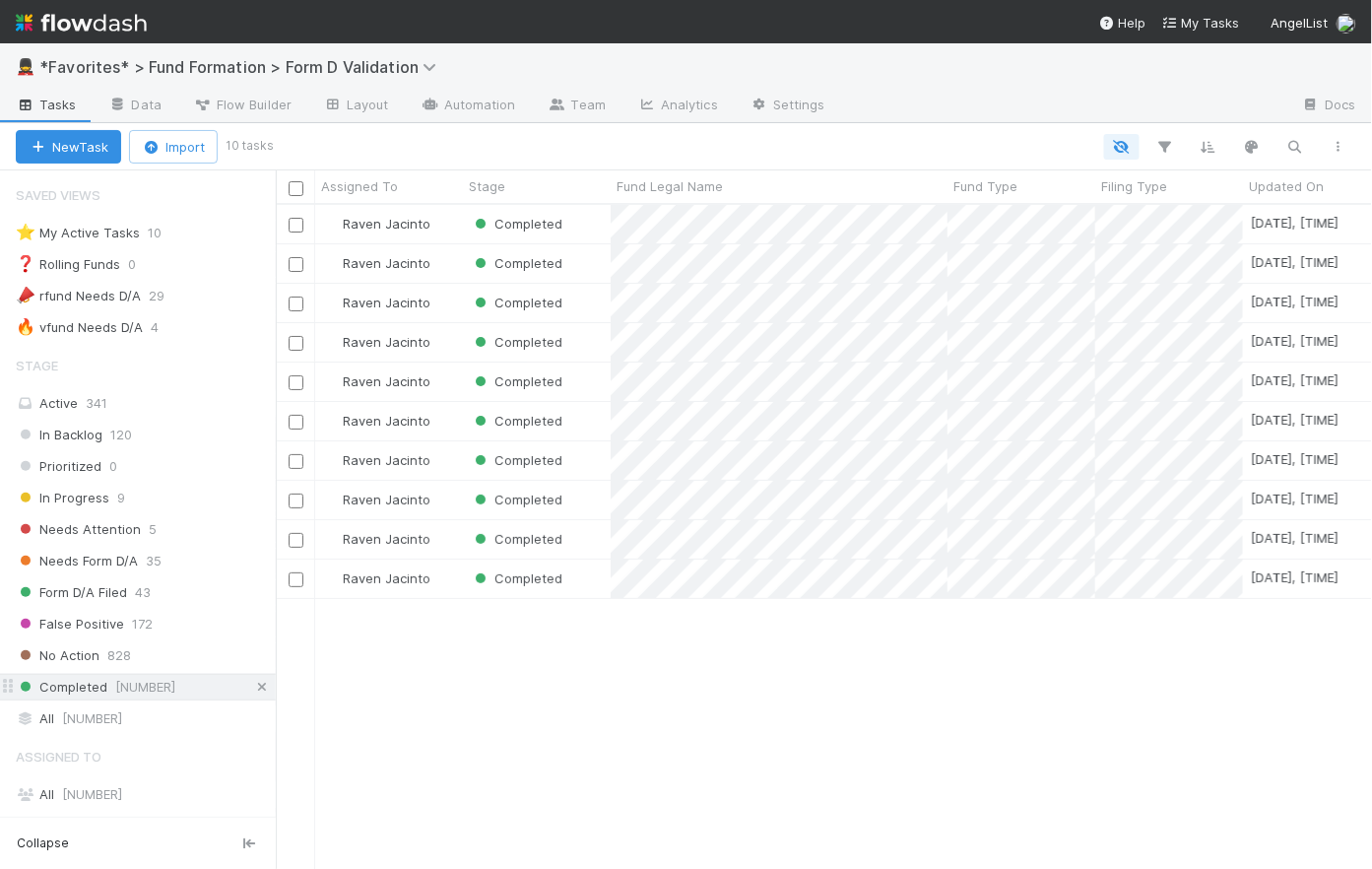 click at bounding box center (262, 687) 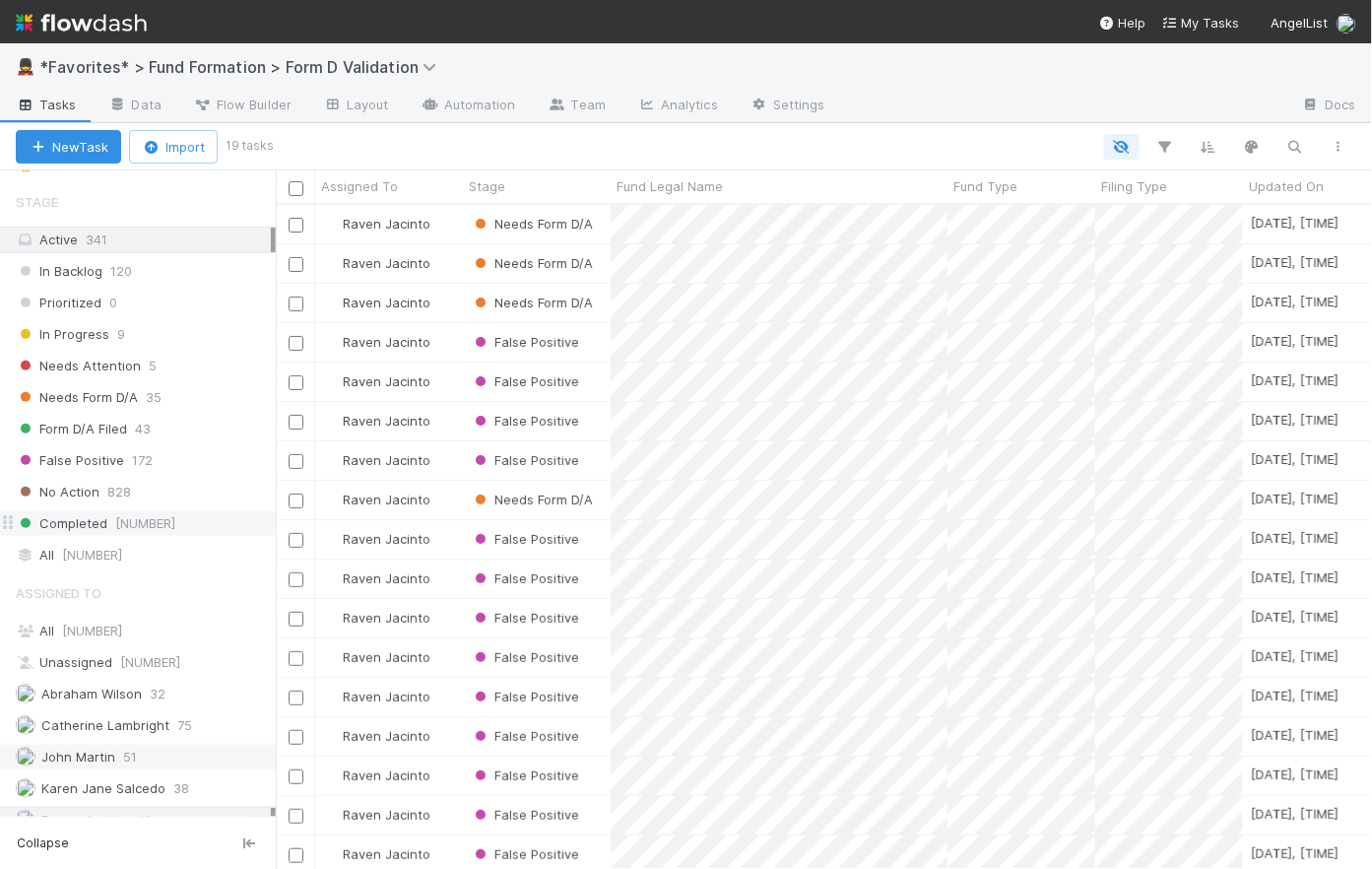 scroll, scrollTop: 212, scrollLeft: 0, axis: vertical 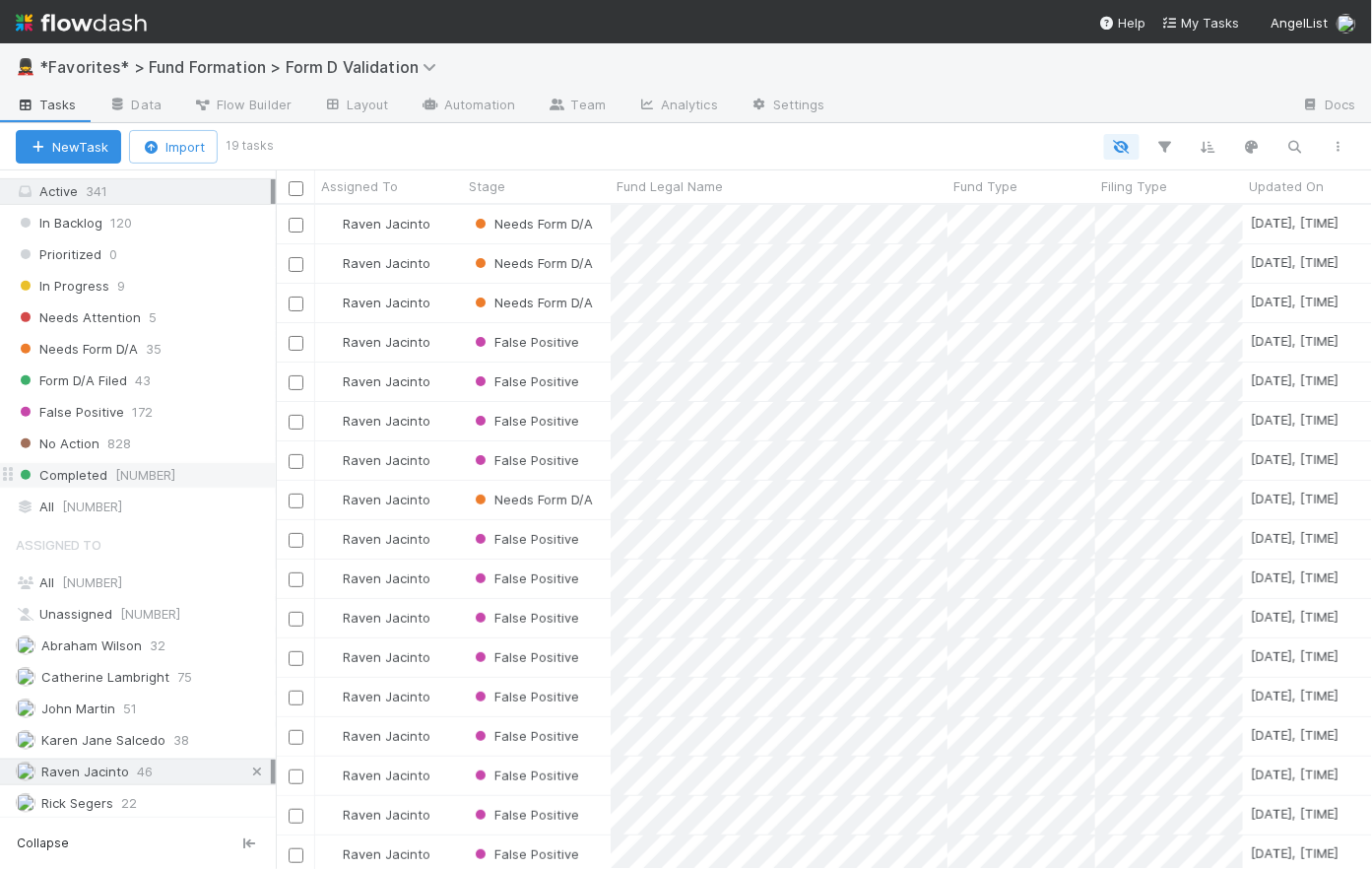 click at bounding box center (257, 771) 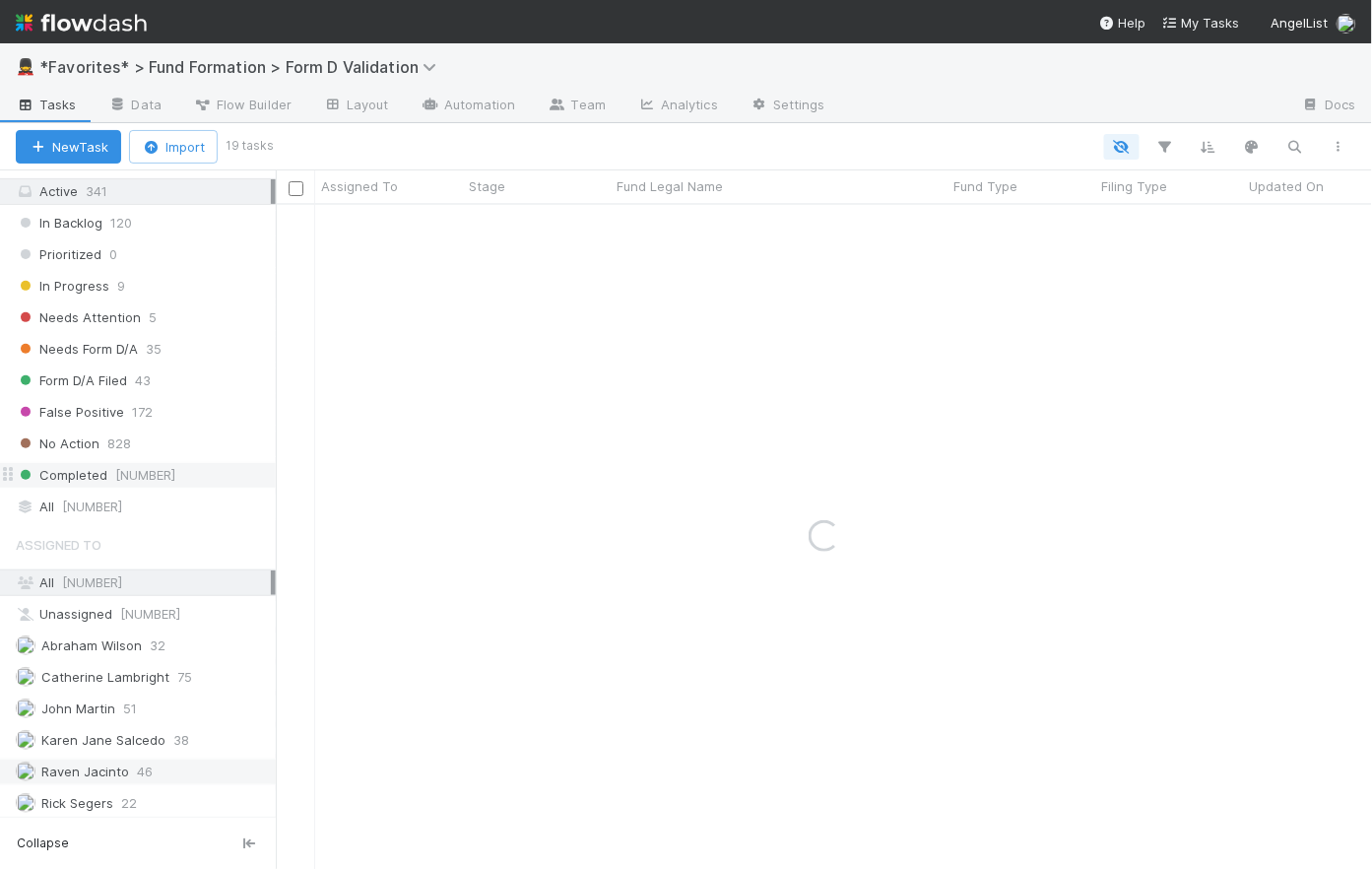 scroll, scrollTop: 0, scrollLeft: 0, axis: both 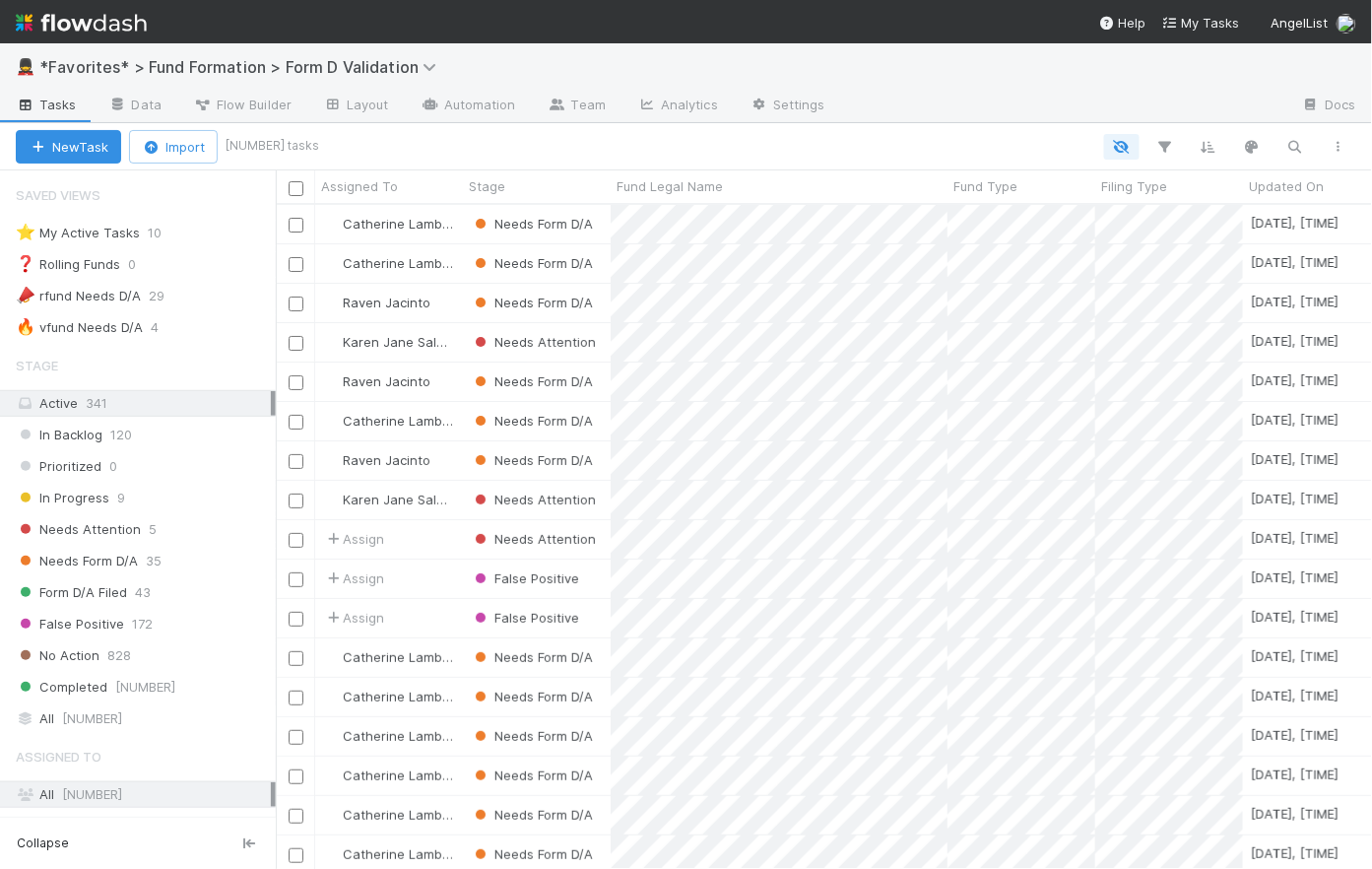 click at bounding box center [81, 23] 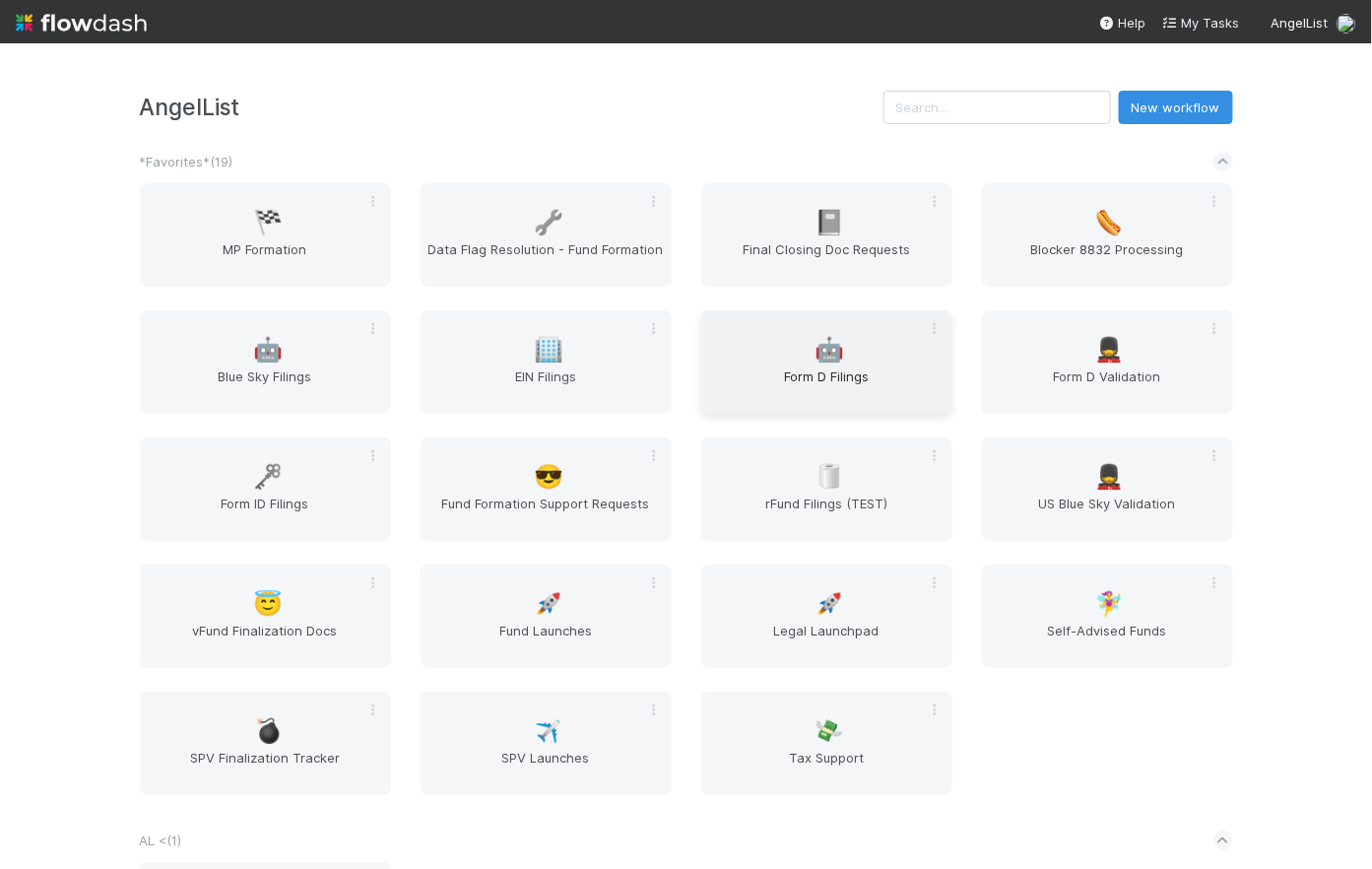 click on "Form D Filings" at bounding box center [826, 386] 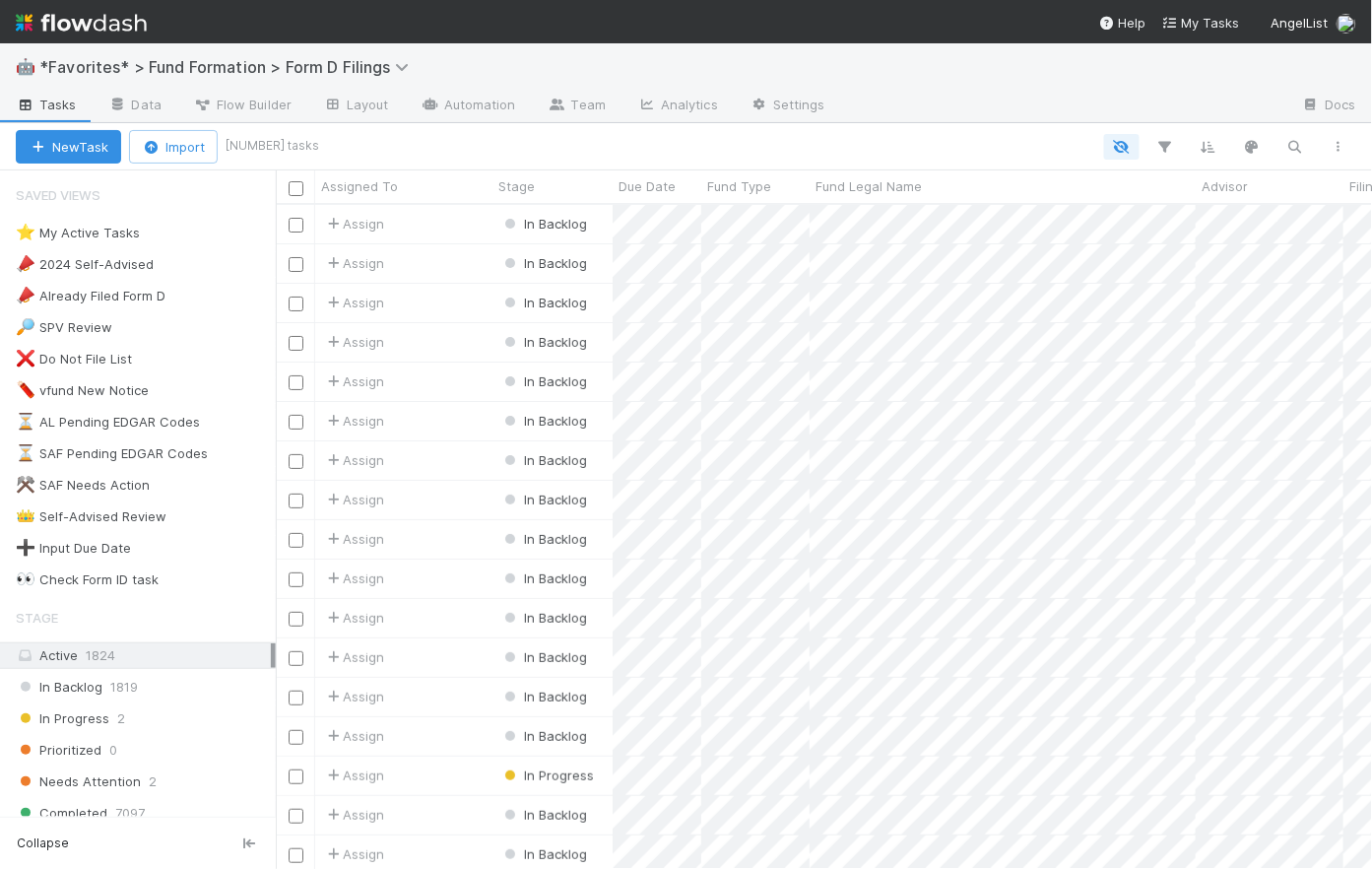 scroll, scrollTop: 14, scrollLeft: 15, axis: both 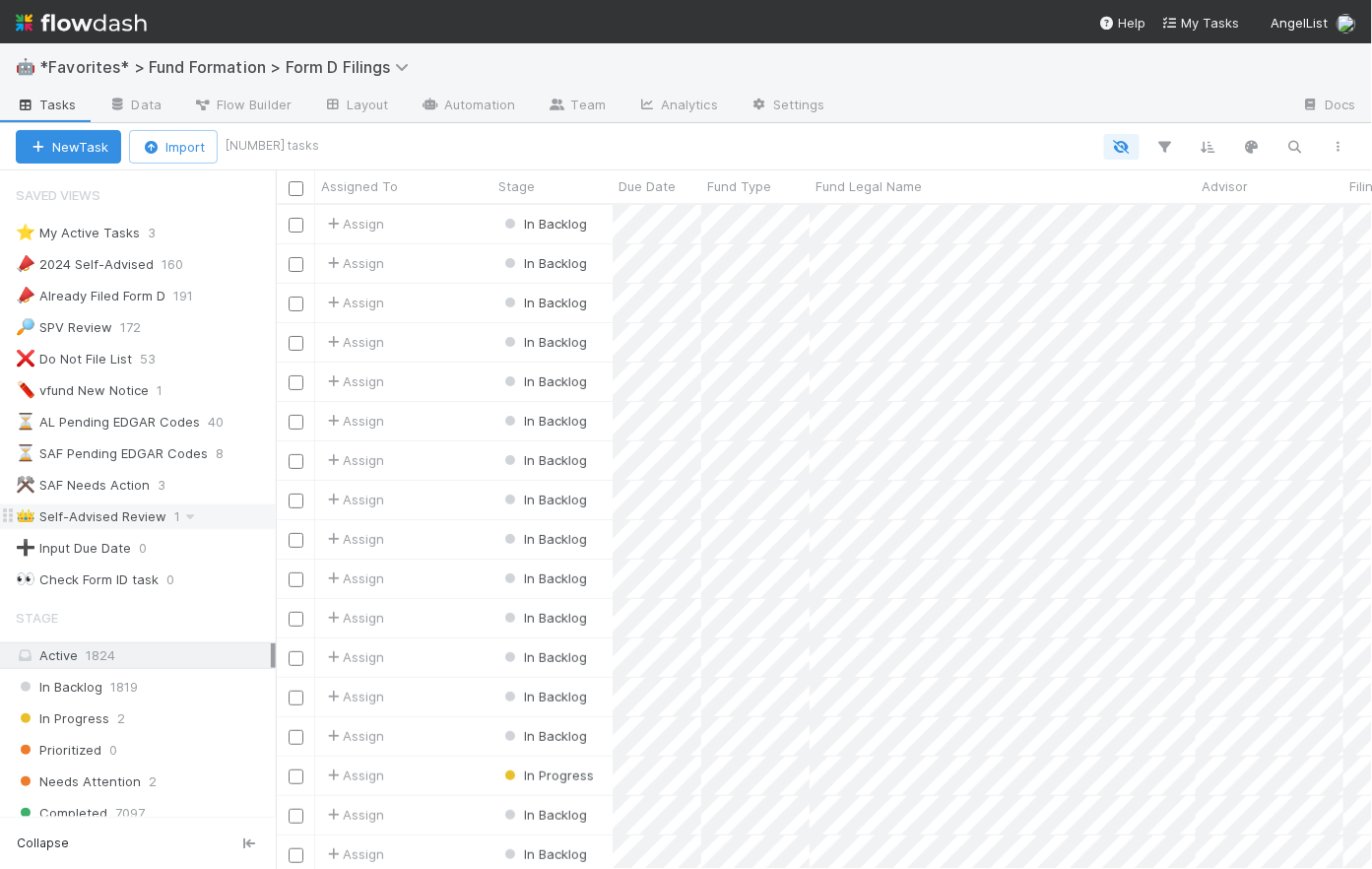 click on "👑 Self-Advised Review" at bounding box center [91, 516] 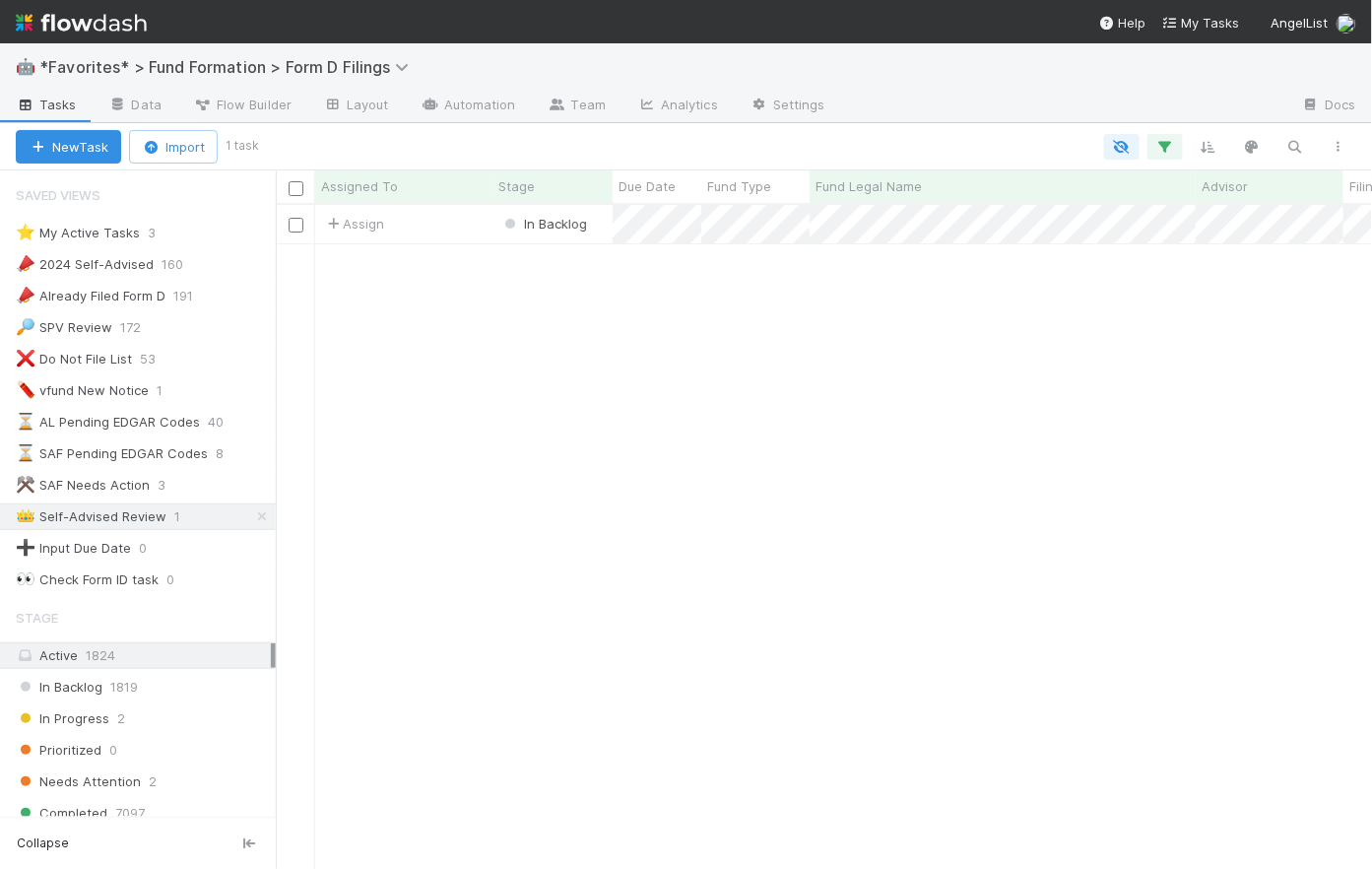 scroll, scrollTop: 14, scrollLeft: 15, axis: both 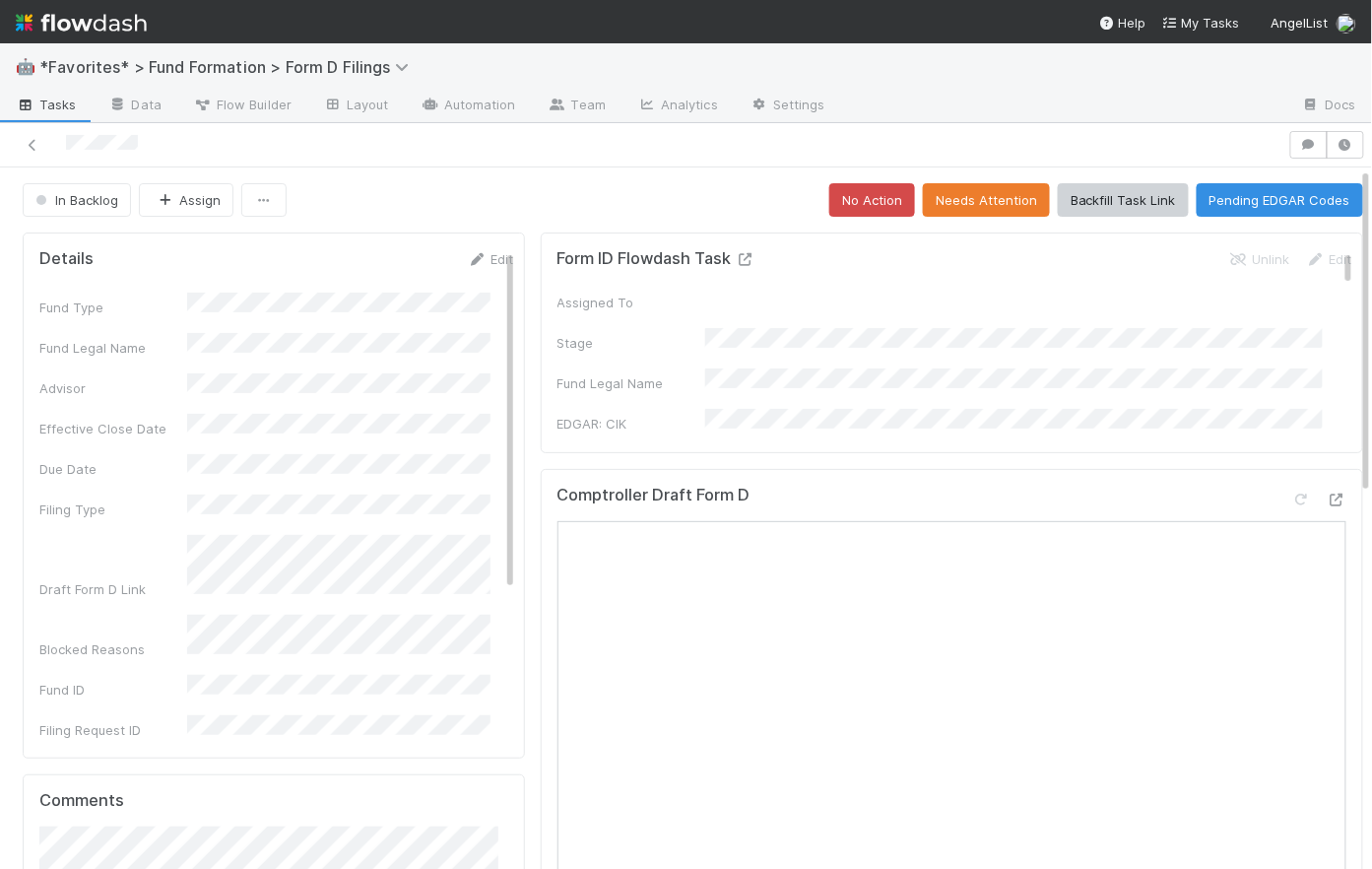 click at bounding box center [746, 259] 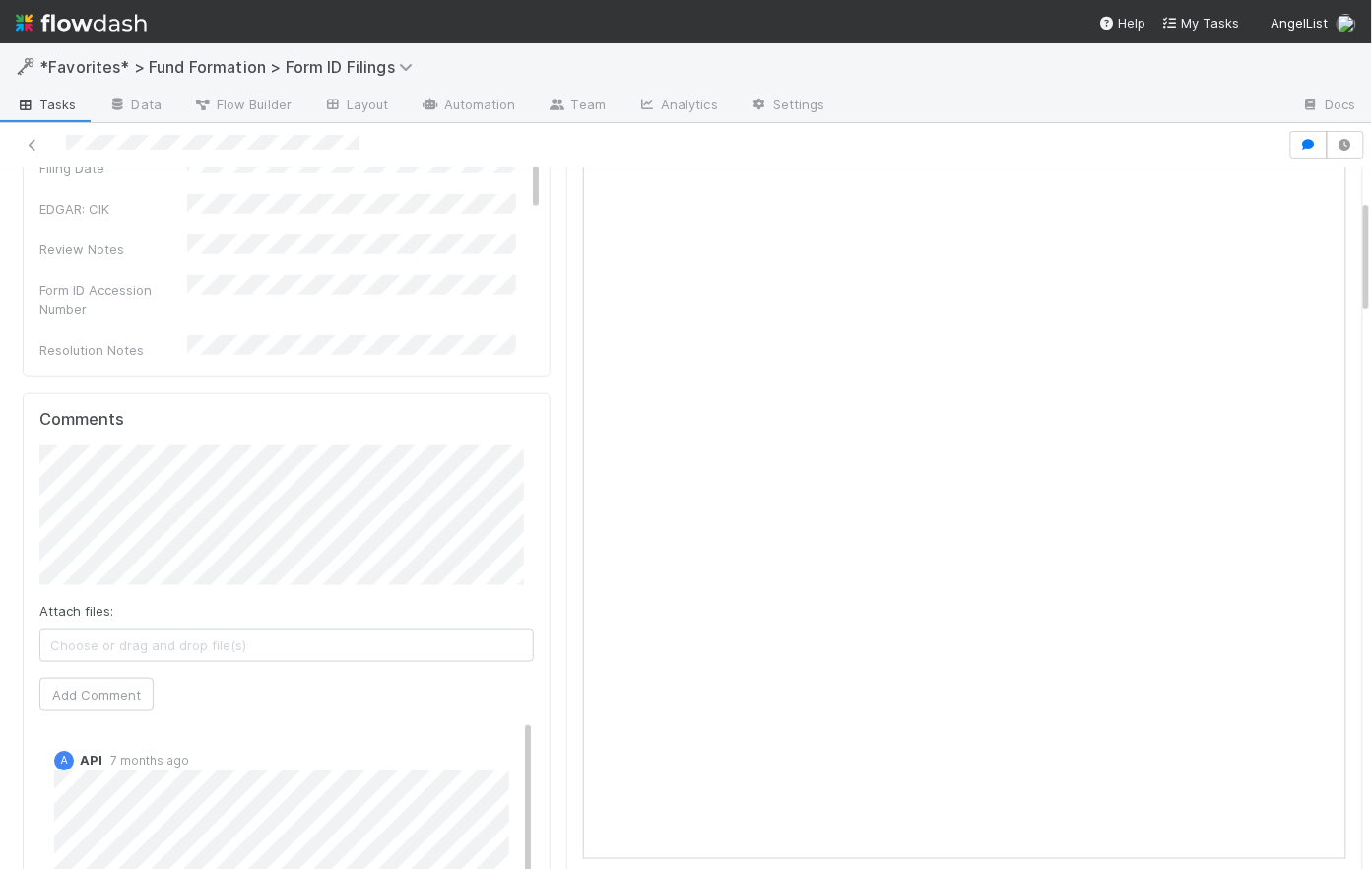 scroll, scrollTop: 0, scrollLeft: 0, axis: both 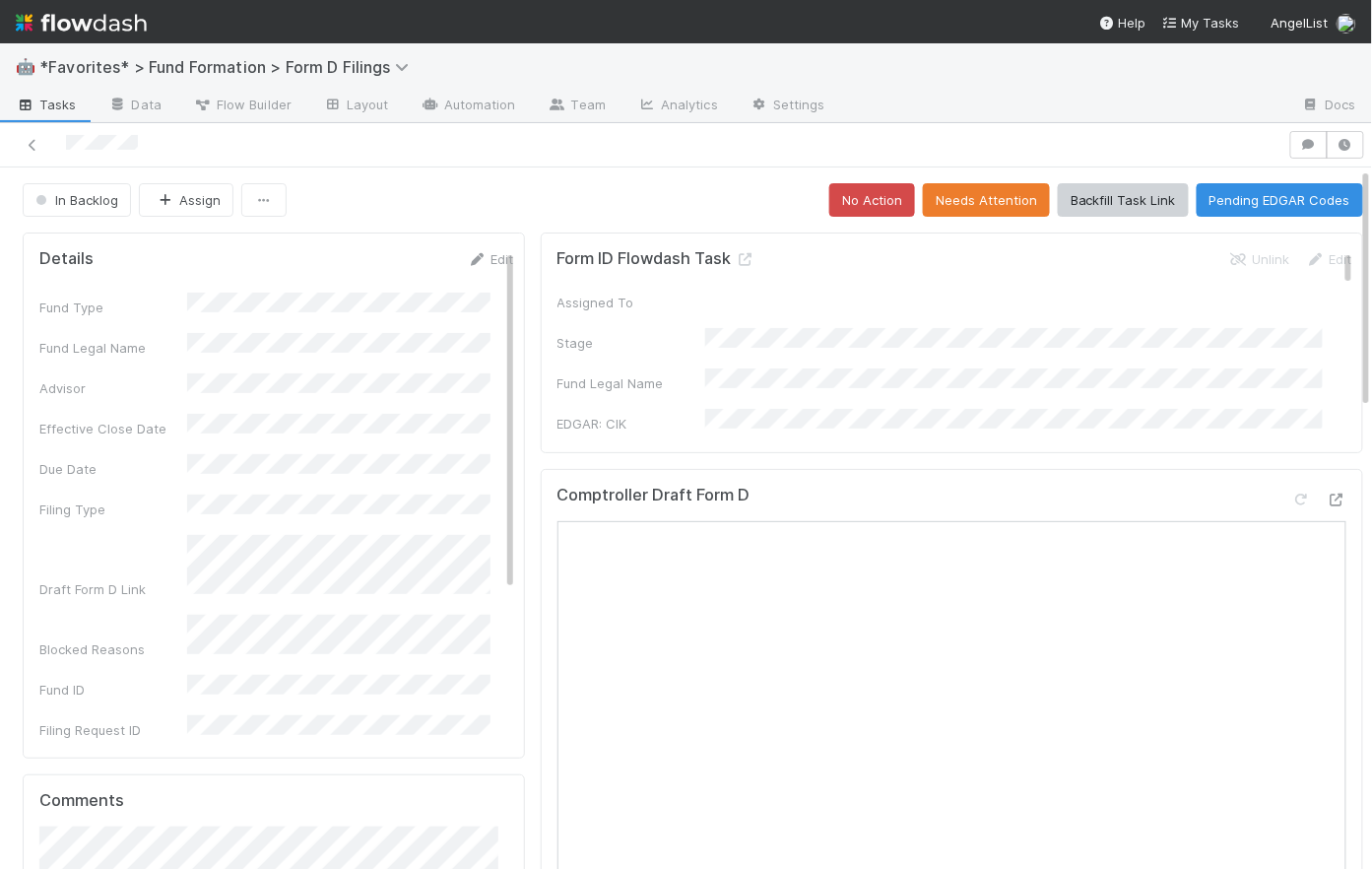 click on "In Backlog Assign No Action Needs Attention Backfill Task Link Pending EDGAR Codes" at bounding box center (692, 200) 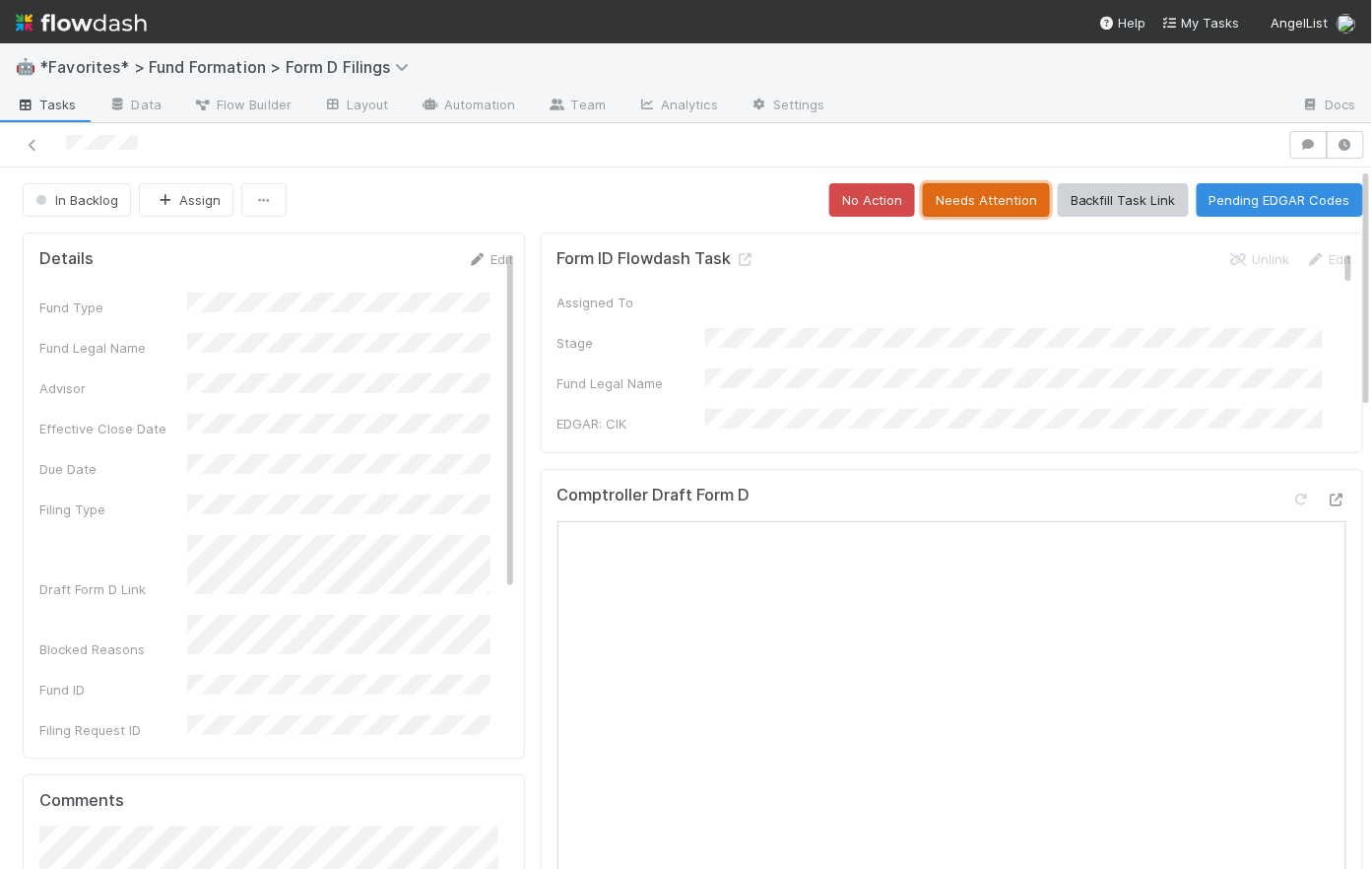click on "Needs Attention" at bounding box center [986, 200] 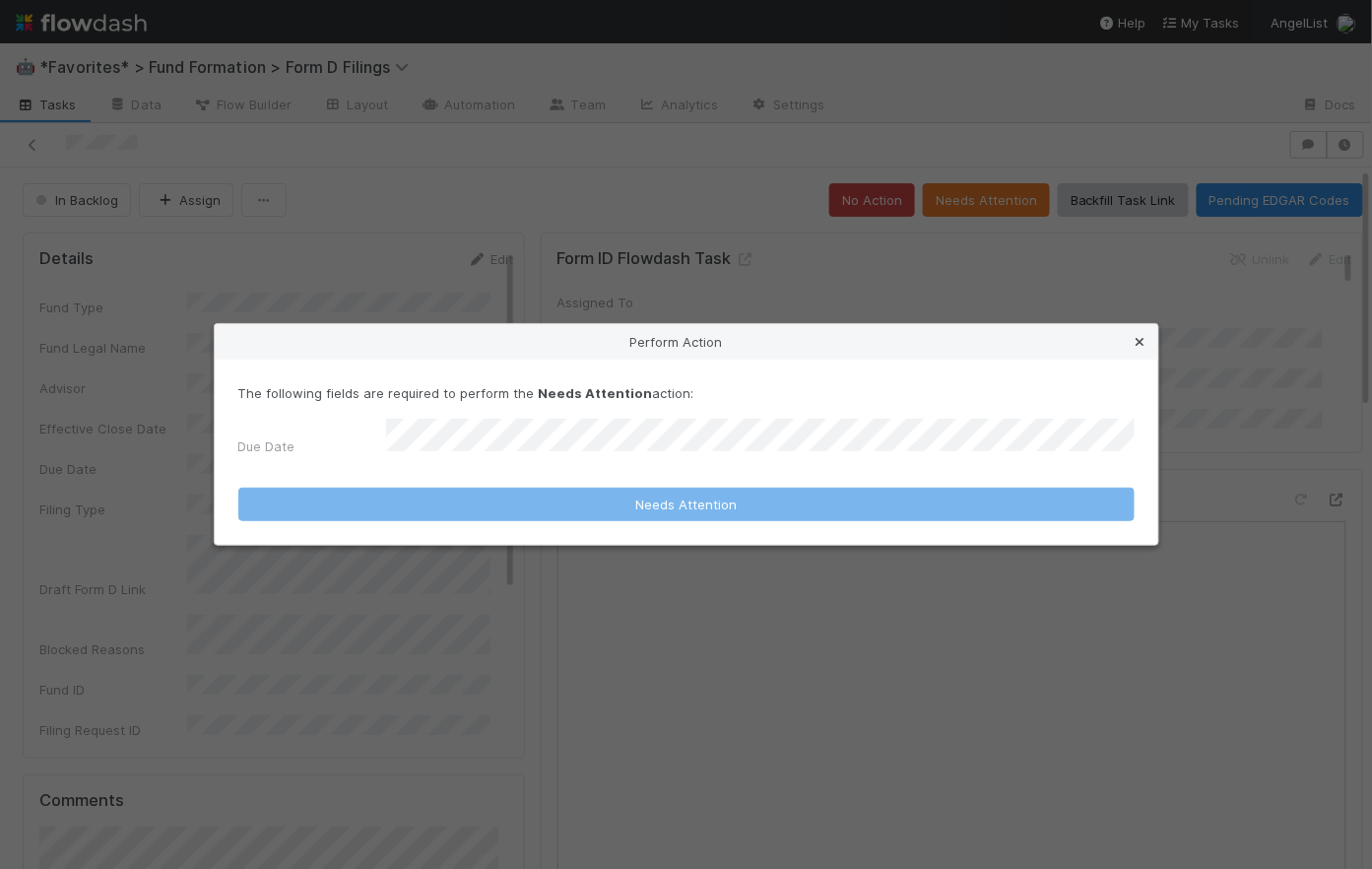 click at bounding box center [1141, 342] 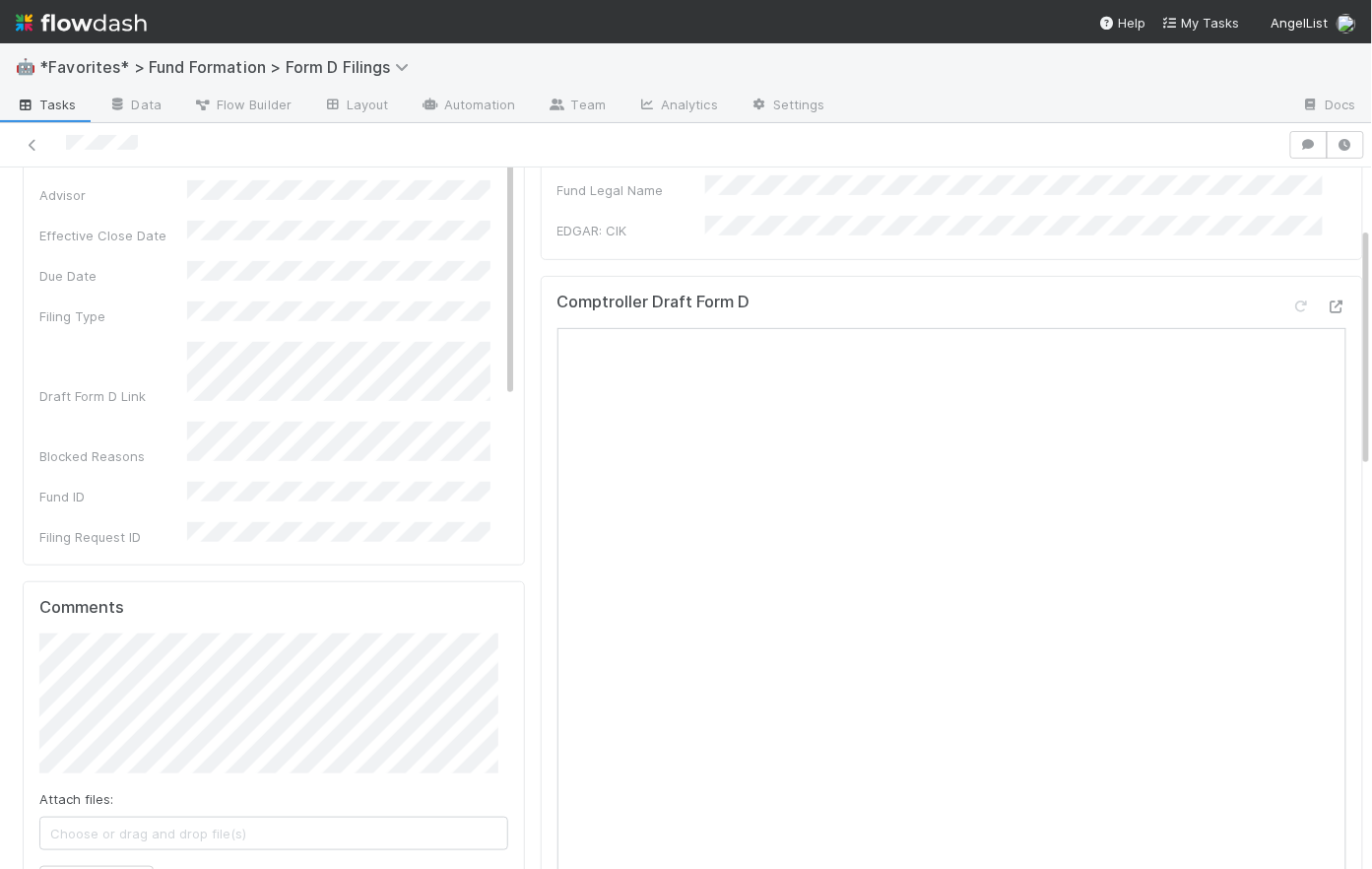 scroll, scrollTop: 0, scrollLeft: 0, axis: both 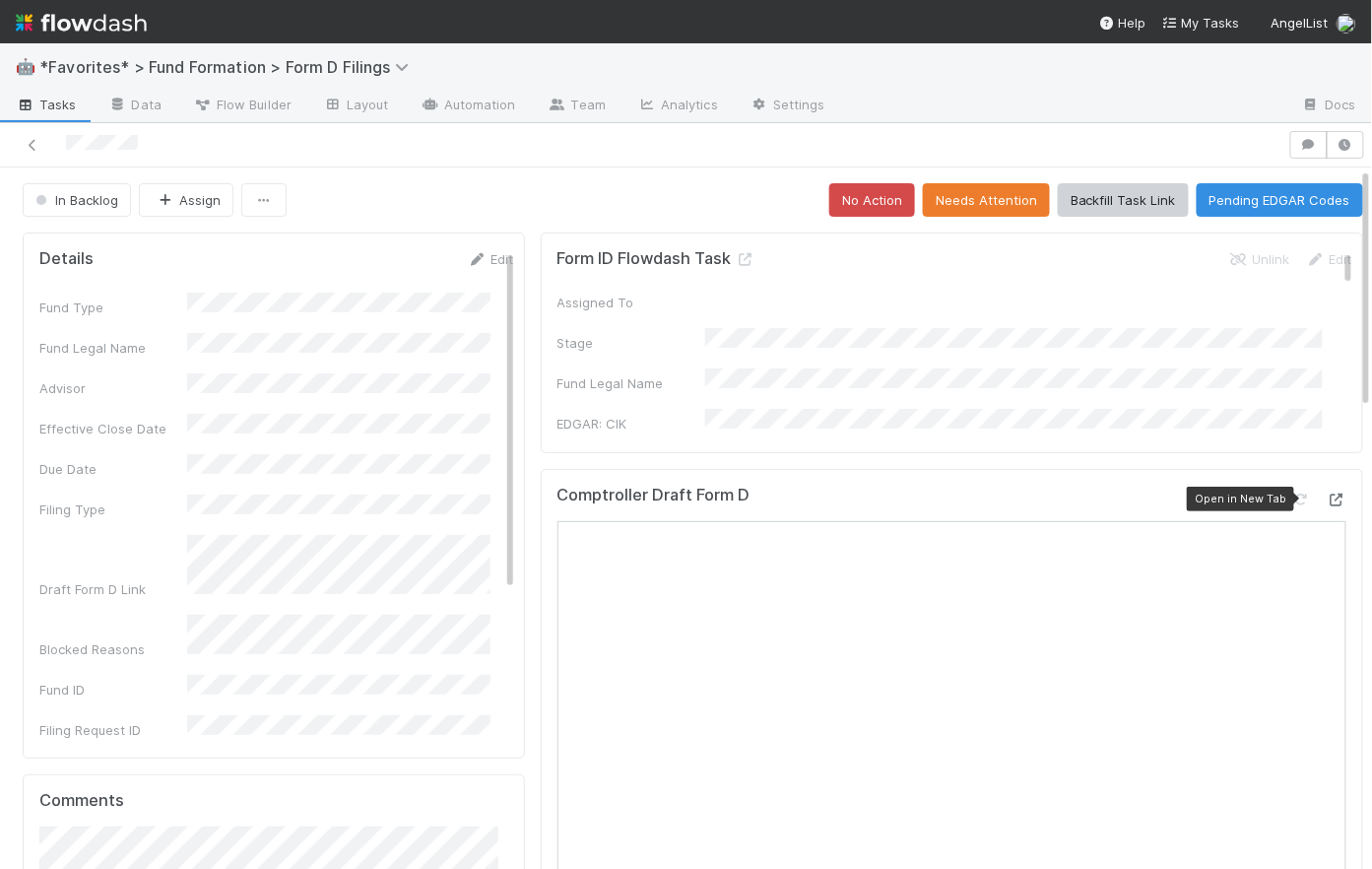 click at bounding box center [1337, 500] 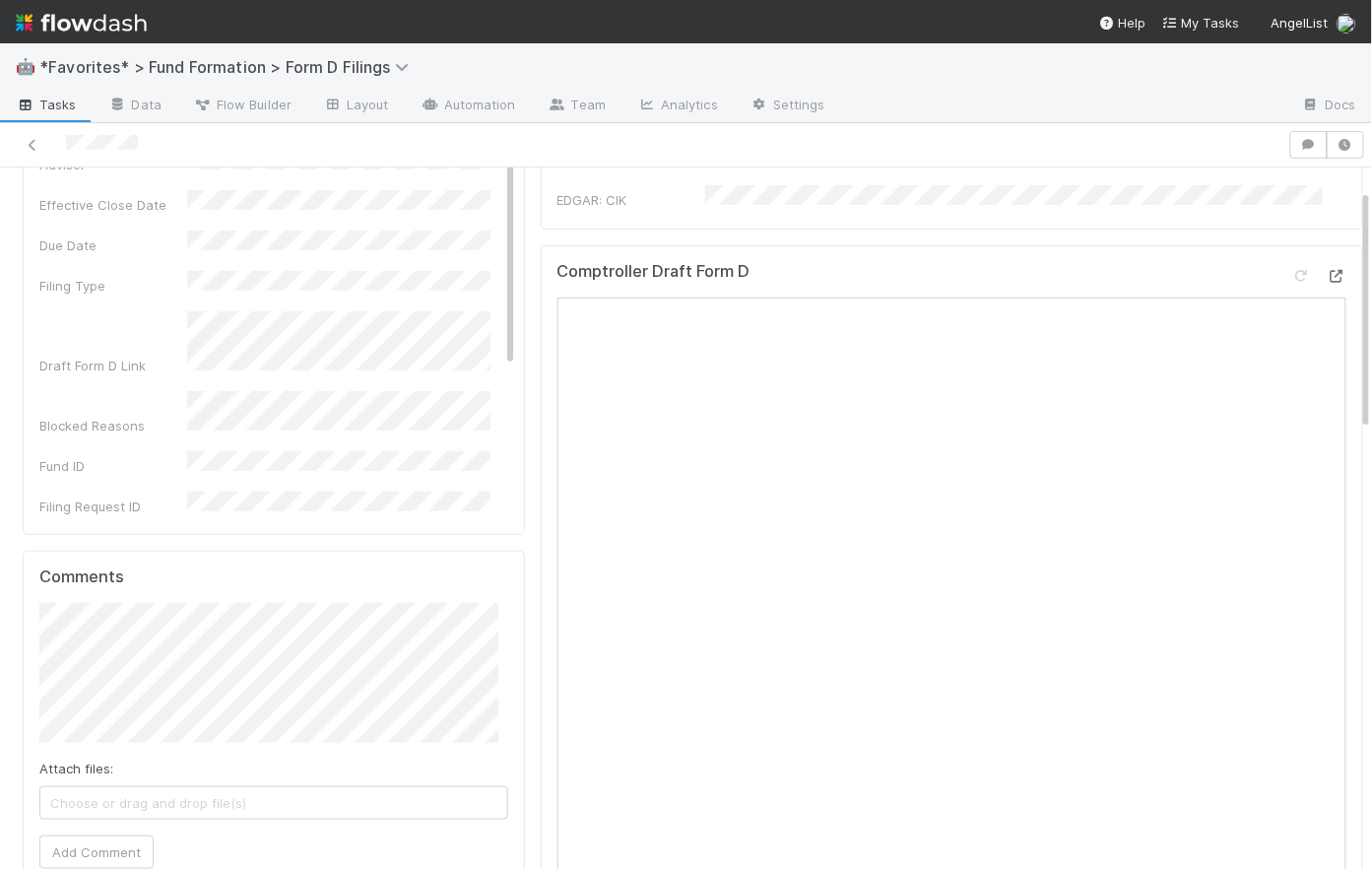 scroll, scrollTop: 754, scrollLeft: 0, axis: vertical 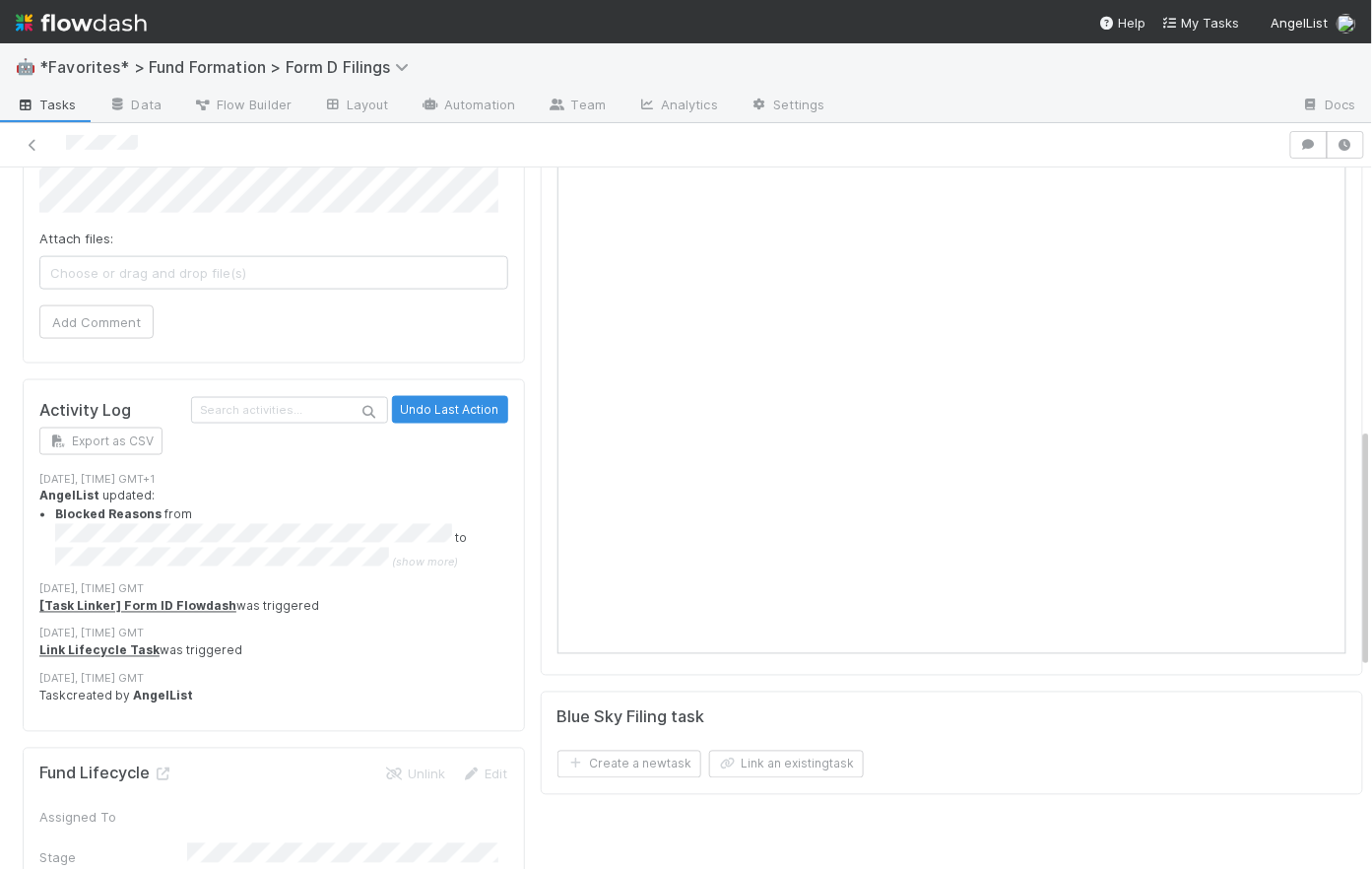 click on "(show more)" at bounding box center [425, 563] 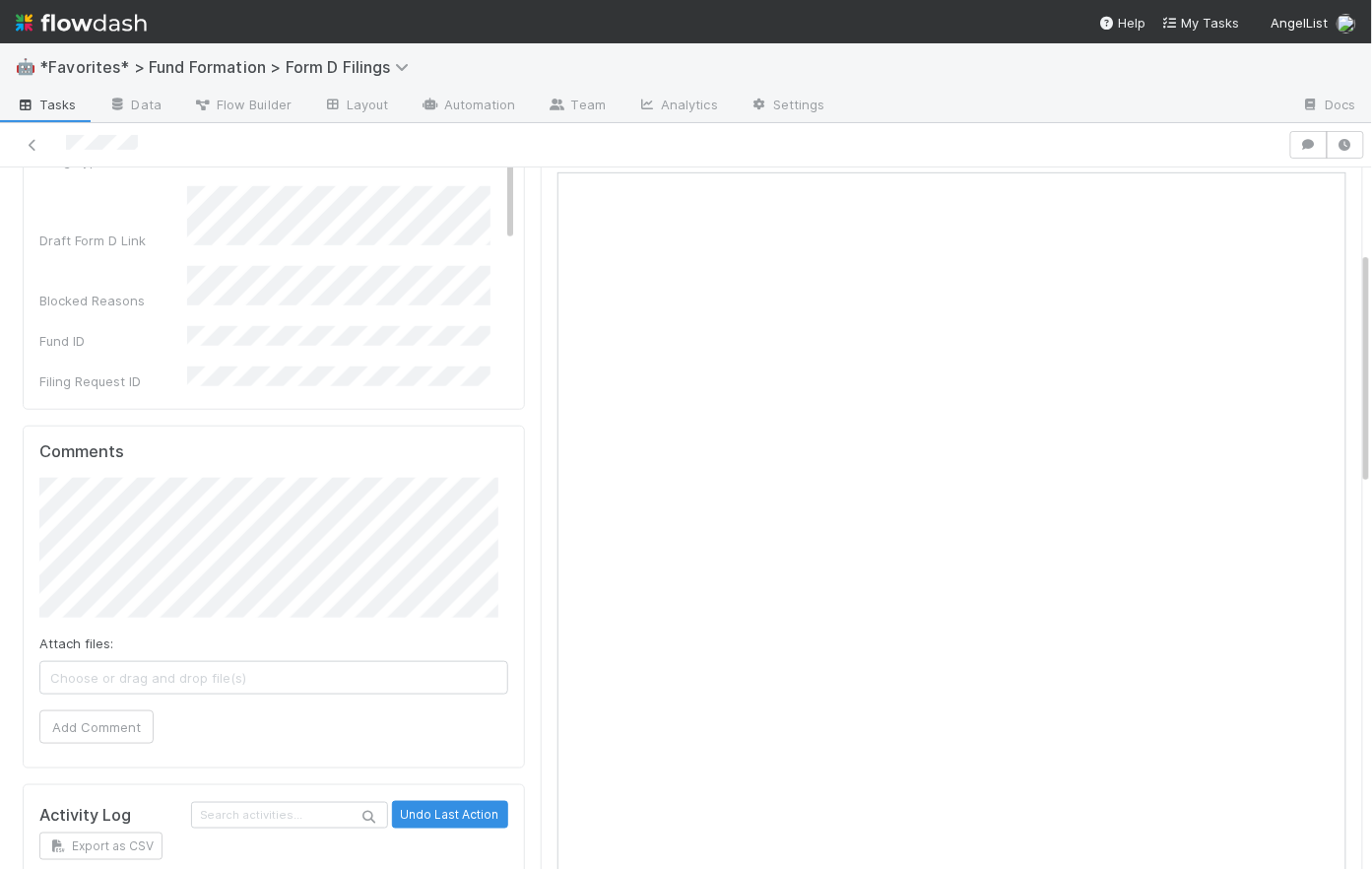 scroll, scrollTop: 0, scrollLeft: 0, axis: both 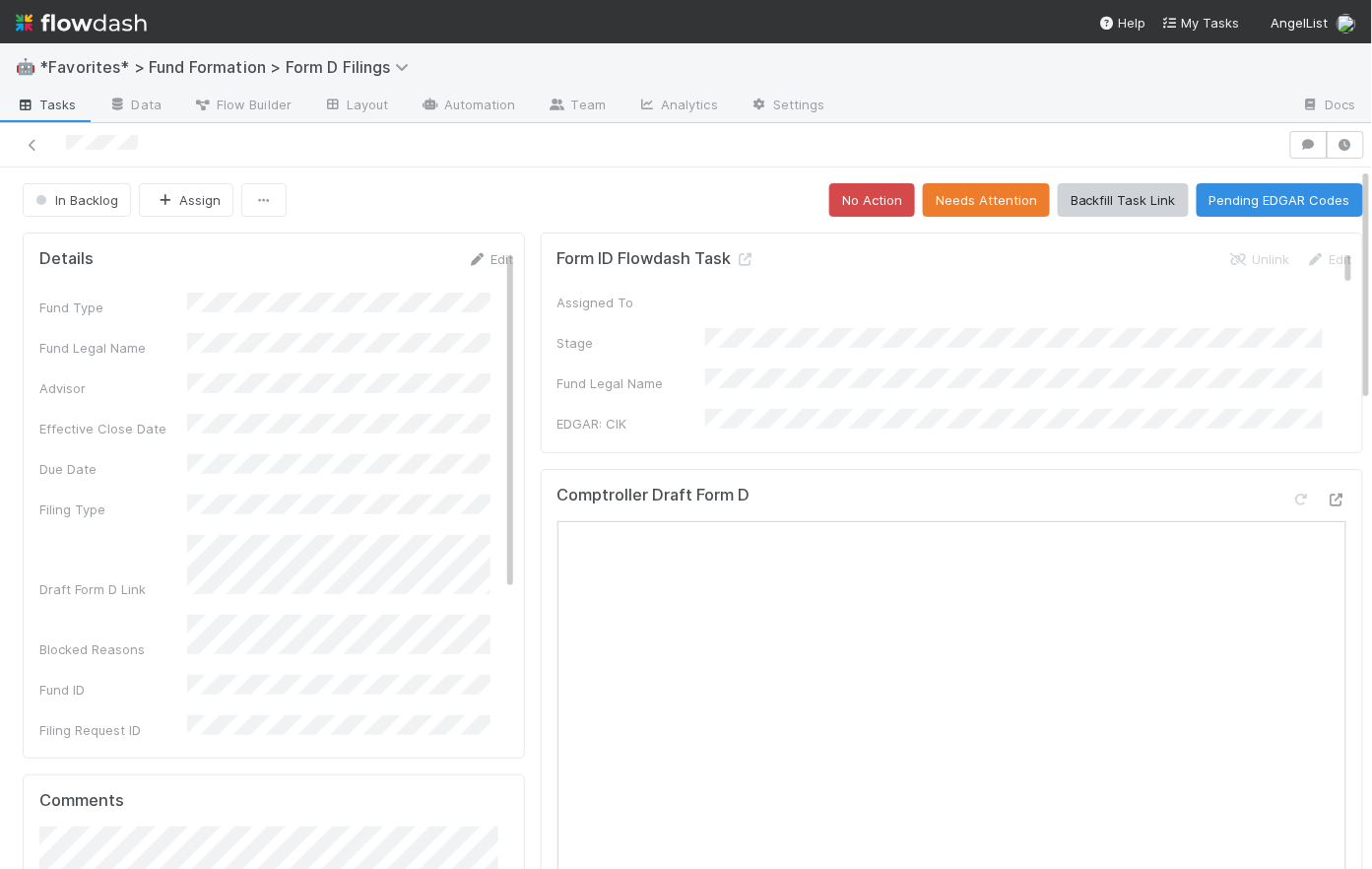 click on "Blocked Reasons" at bounding box center (277, 636) 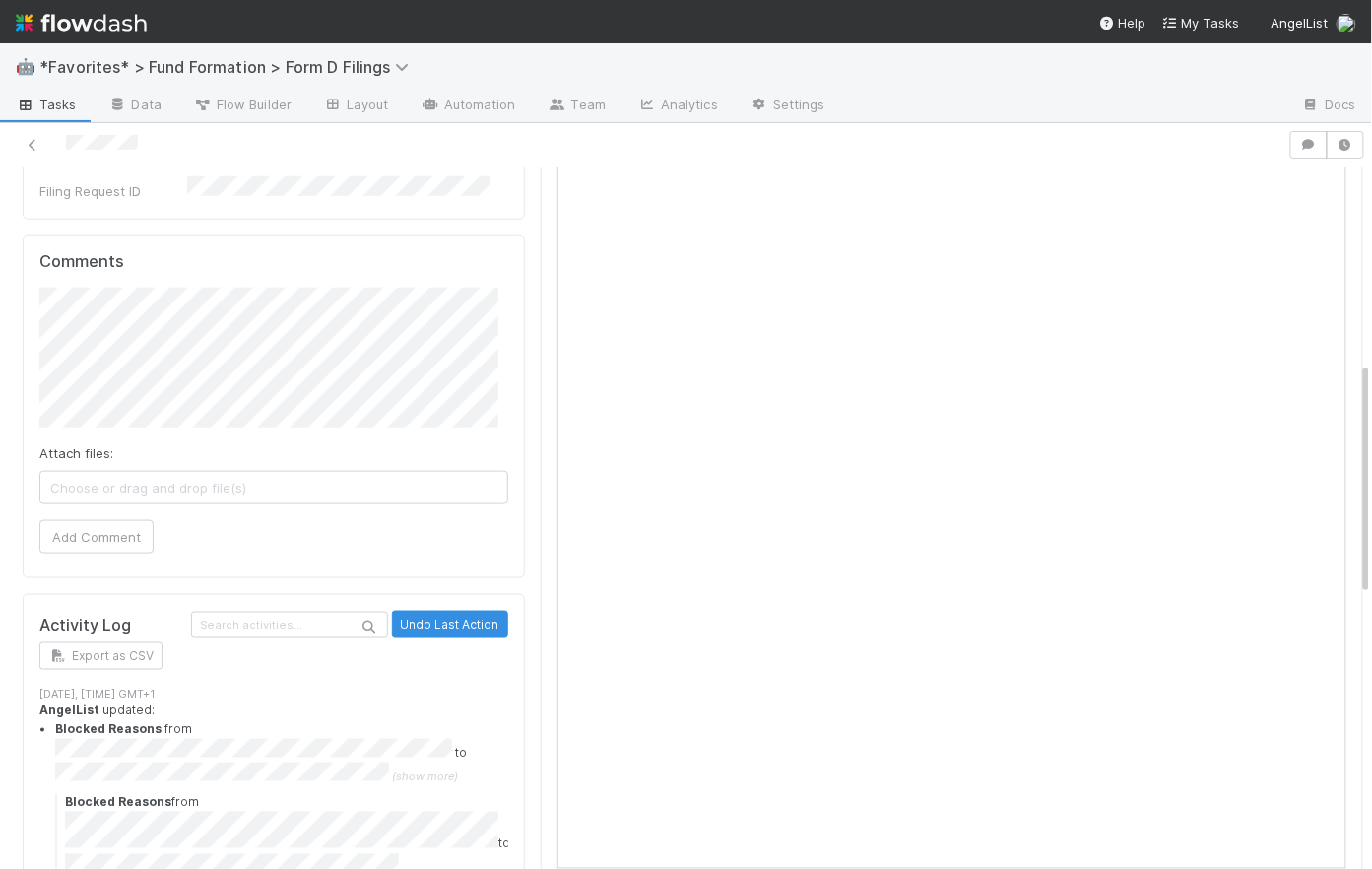 scroll, scrollTop: 656, scrollLeft: 0, axis: vertical 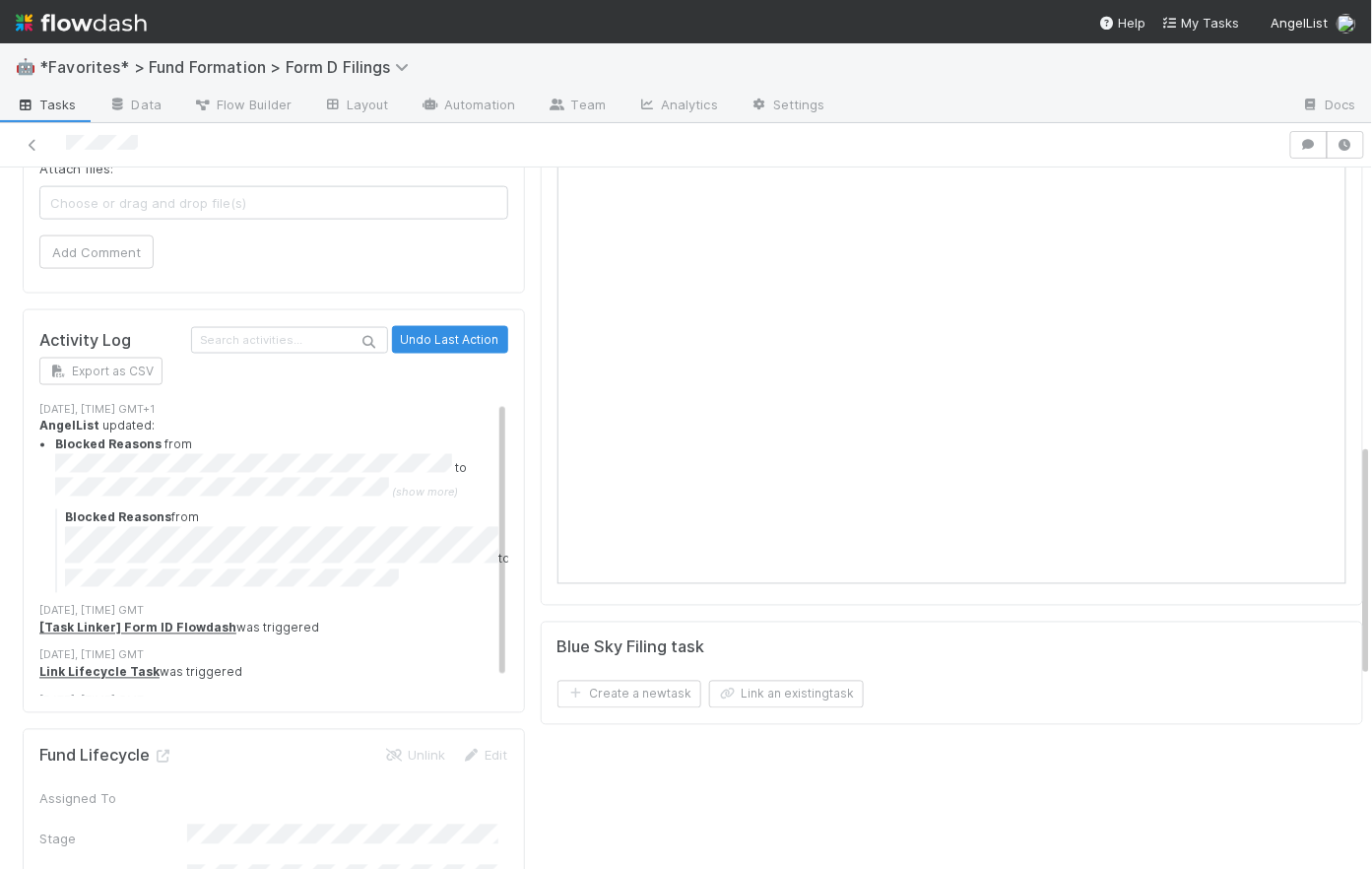 drag, startPoint x: 77, startPoint y: 565, endPoint x: 473, endPoint y: 577, distance: 396.18178 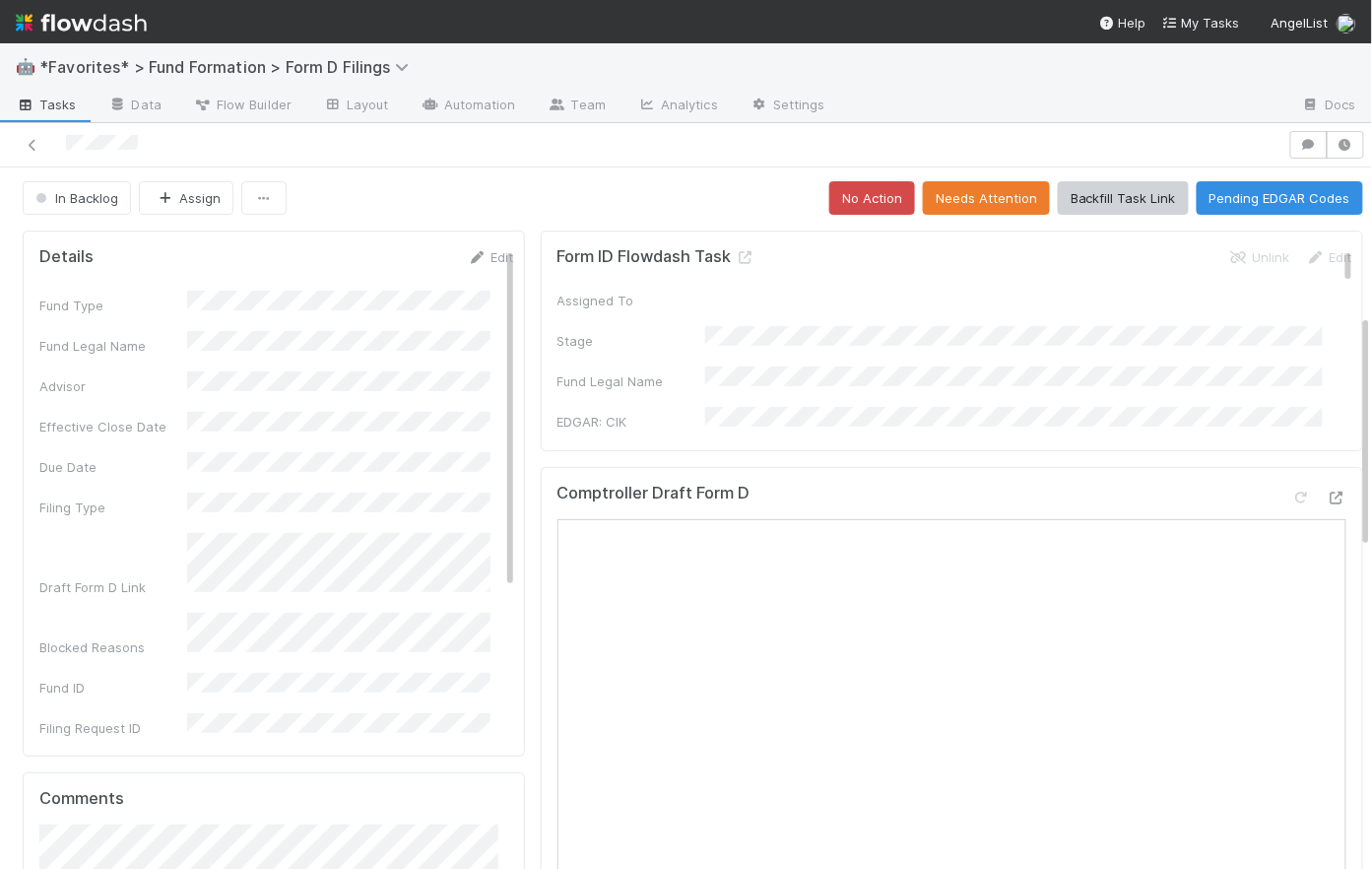 scroll, scrollTop: 0, scrollLeft: 0, axis: both 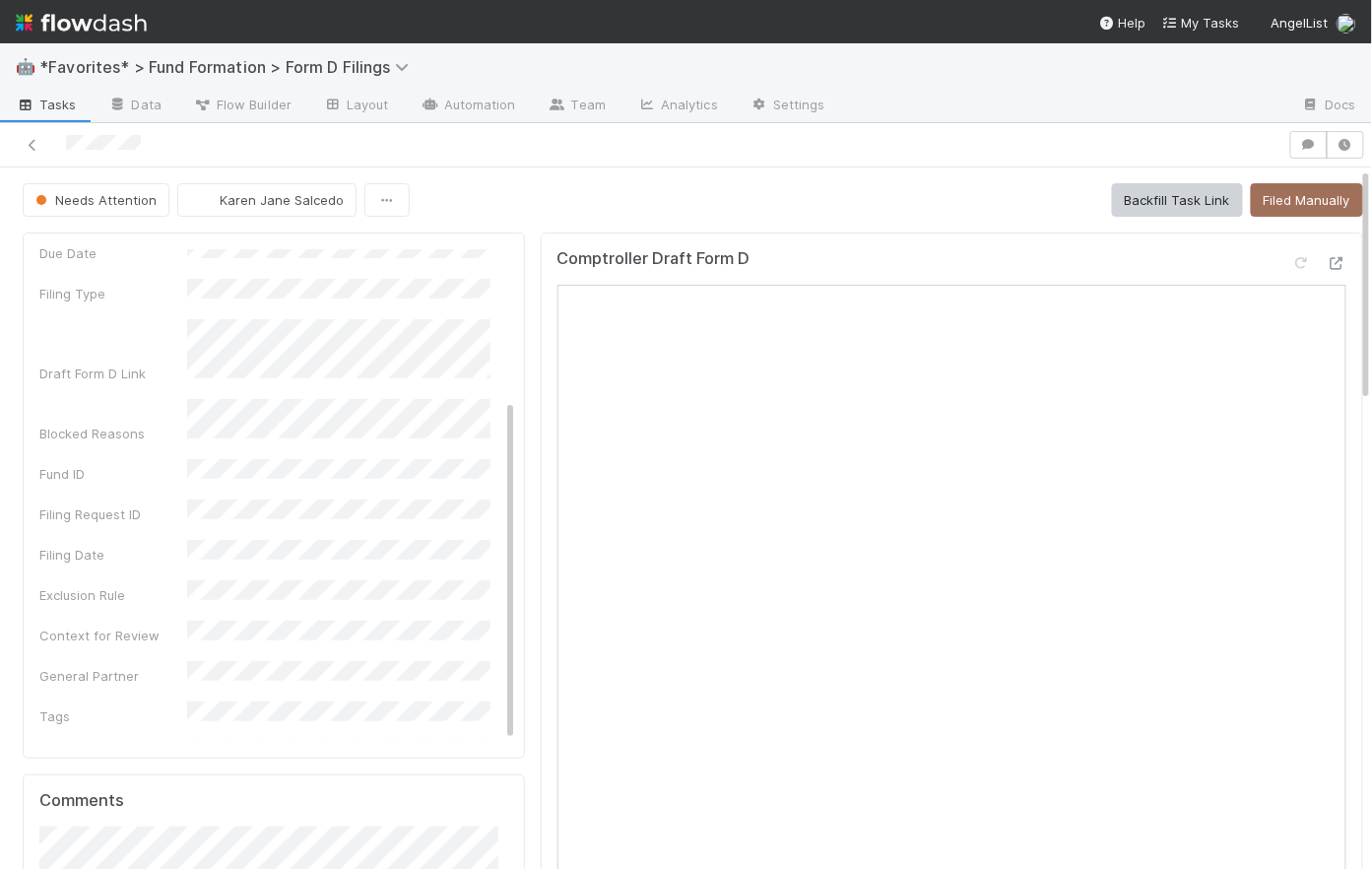 click on "Needs Attention [FIRST] [LAST] Backfill Task Link Filed Manually" at bounding box center (692, 200) 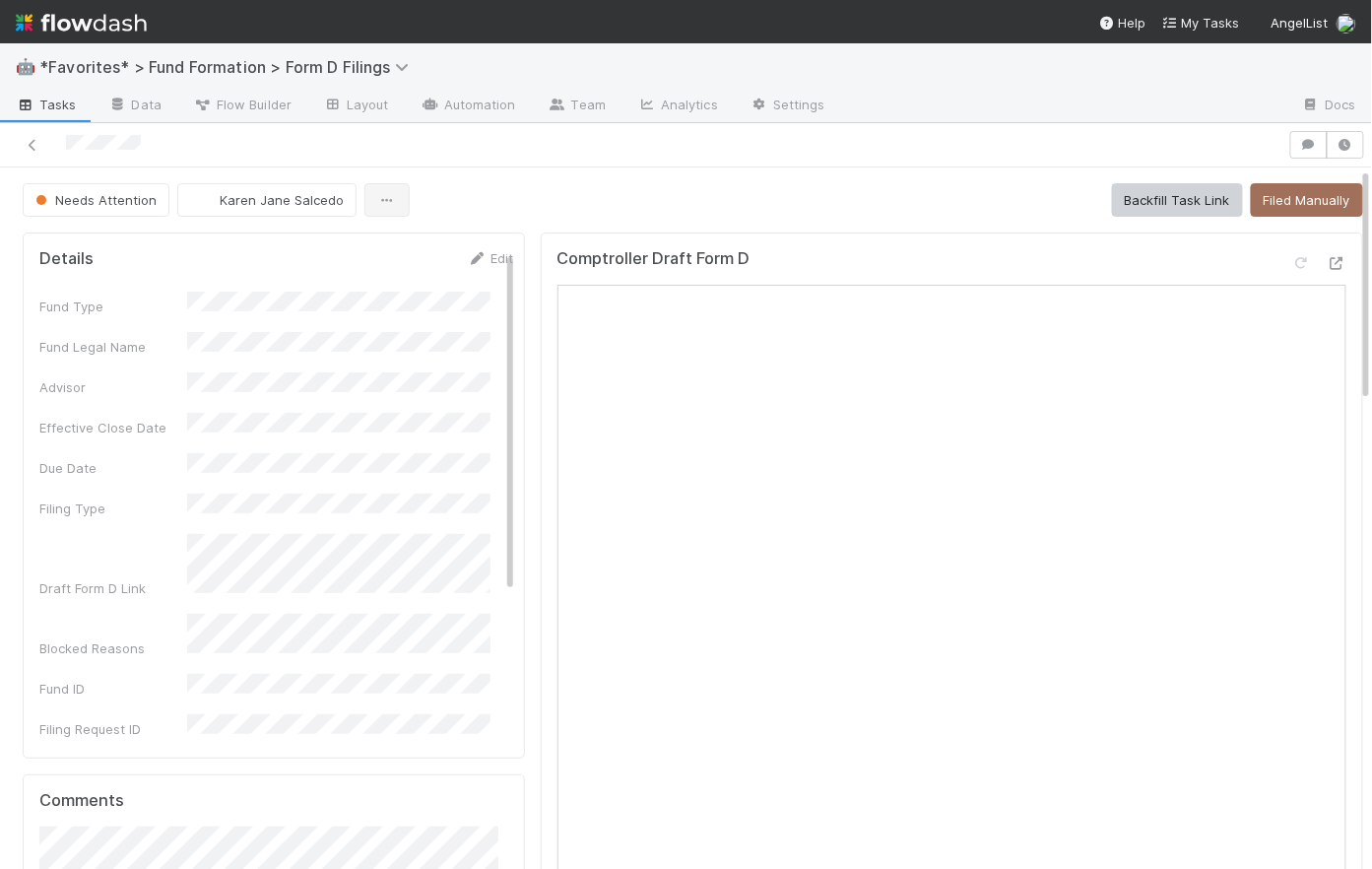 scroll, scrollTop: 0, scrollLeft: 0, axis: both 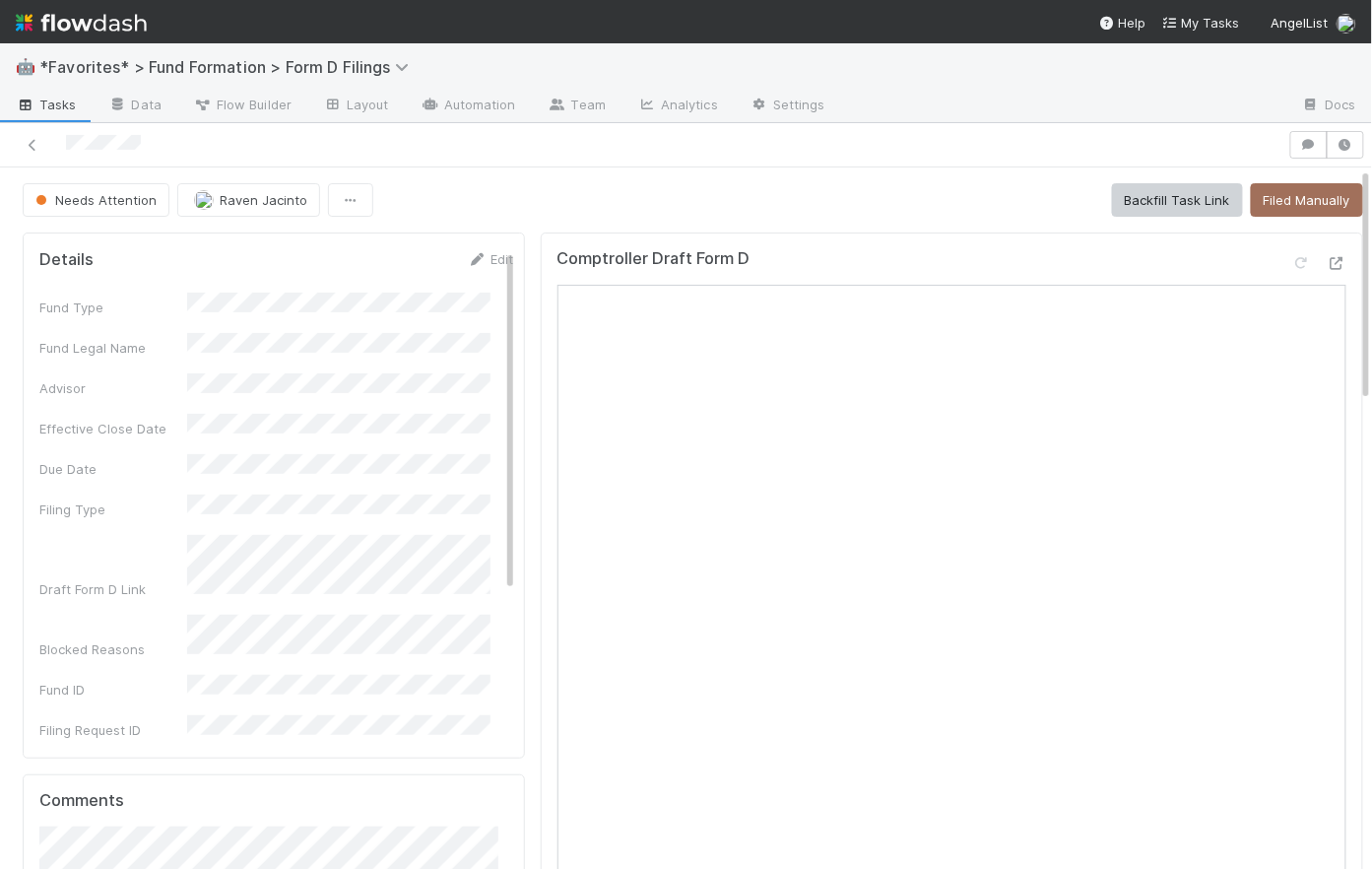 click on "Needs Attention [PERSON] Backfill Task Link Filed Manually Details Edit Fund Type  Fund Legal Name  Advisor  Effective Close Date  Due Date  Filing Type  Draft Form D Link  Blocked Reasons  Fund ID  Filing Request ID  Filing Date  Exclusion Rule  Context for Review  General Partner  Tags  Actual Filing Requested Created At  Created On Comments Attach files: Choose or drag and drop file(s) Add Comment Activity Log Undo Last Action Export as CSV [DATE], [TIME] GMT+1 The Automation "Assign Self-Advised to Raven" (Executor ID: 50832)   assigned this  task  to   [PERSON] [DATE], [TIME] GMT+1 Assign Self-Advised to Raven  was triggered [DATE], [TIME] GMT+1 Brittany Files   assigned this  task  to   [PERSON] [DATE], [TIME] GMT+1 Brittany Files   moved this  task  from     In Backlog   to     Needs Attention [DATE], [TIME] GMT+1 Brittany Files  performed the  Needs Attention  action. [DATE], [TIME] GMT+1 Brittany Files   updated: Due Date   from   (empty)   to   AngelList" at bounding box center (692, 1260) 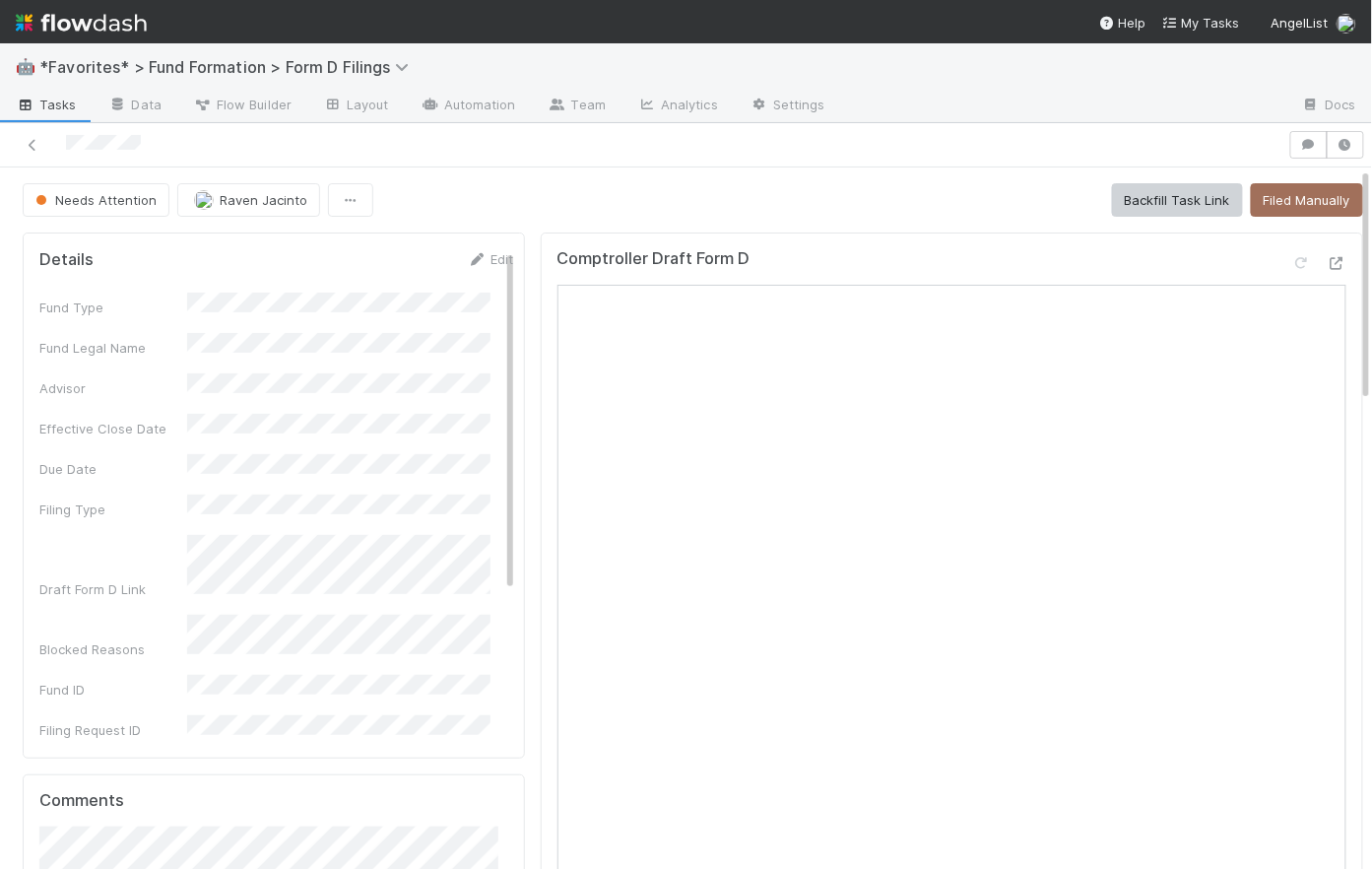 click on "Advisor" at bounding box center (277, 385) 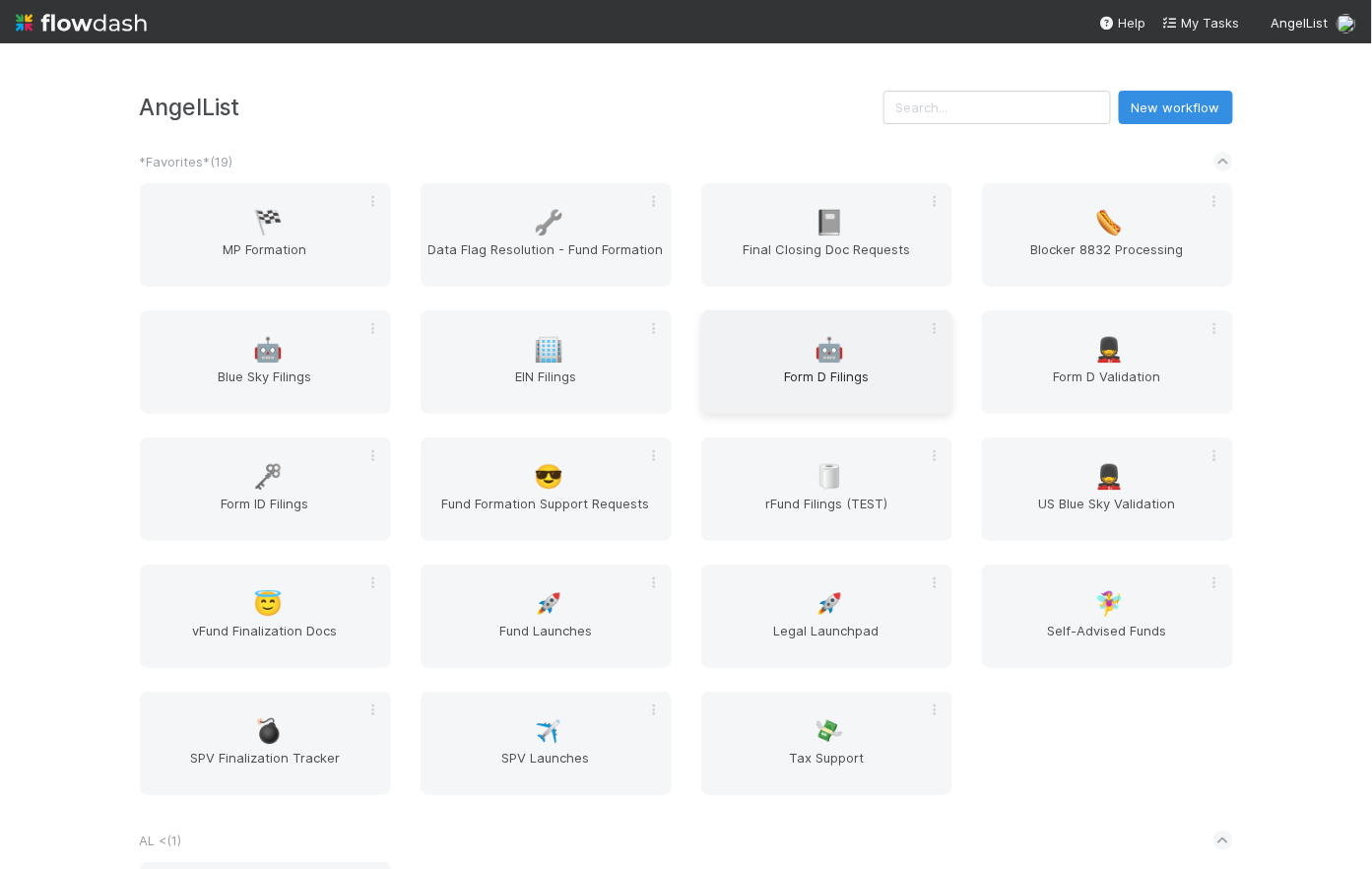 click on "Form D Filings" at bounding box center (826, 386) 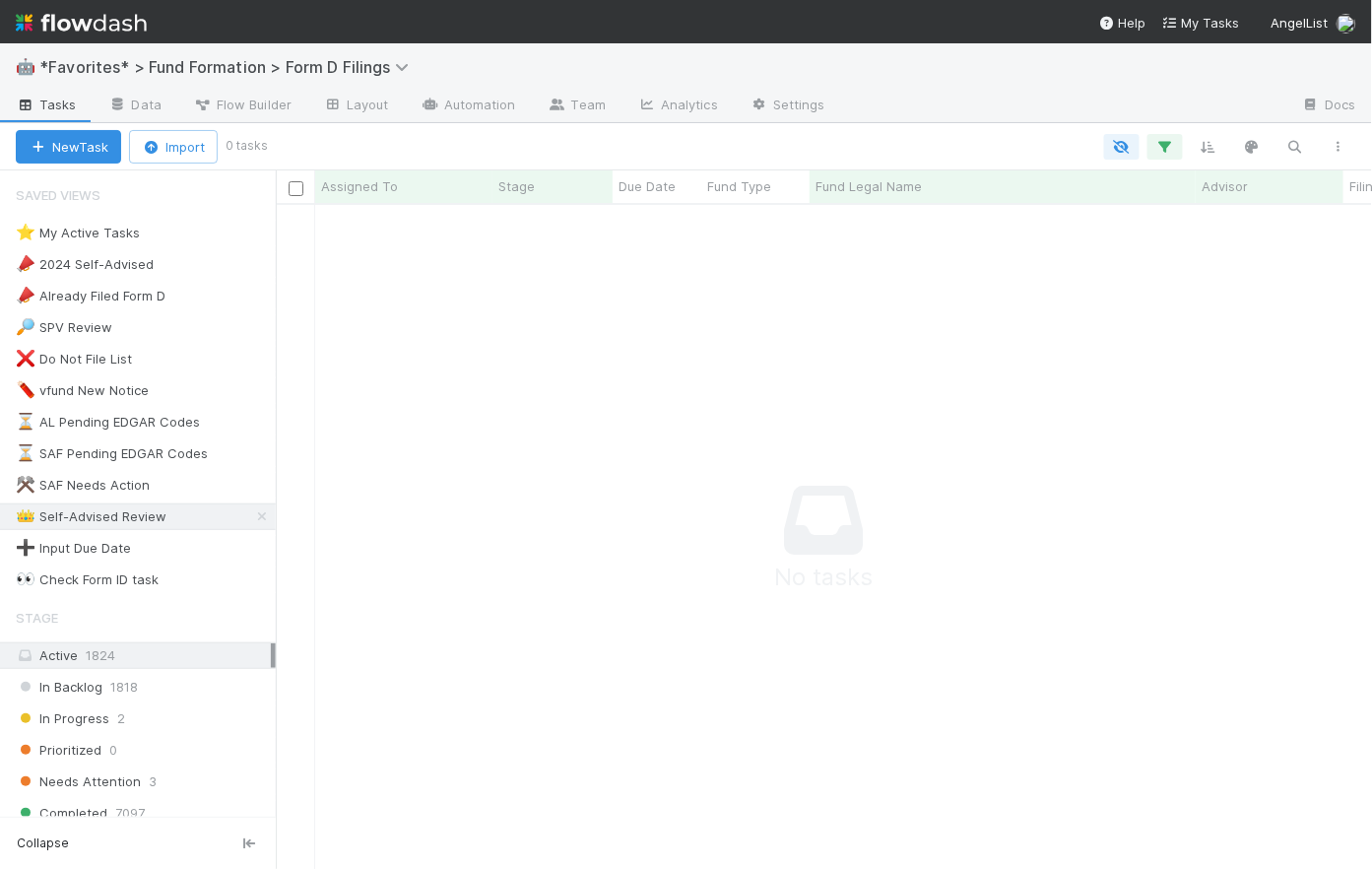 scroll, scrollTop: 14, scrollLeft: 15, axis: both 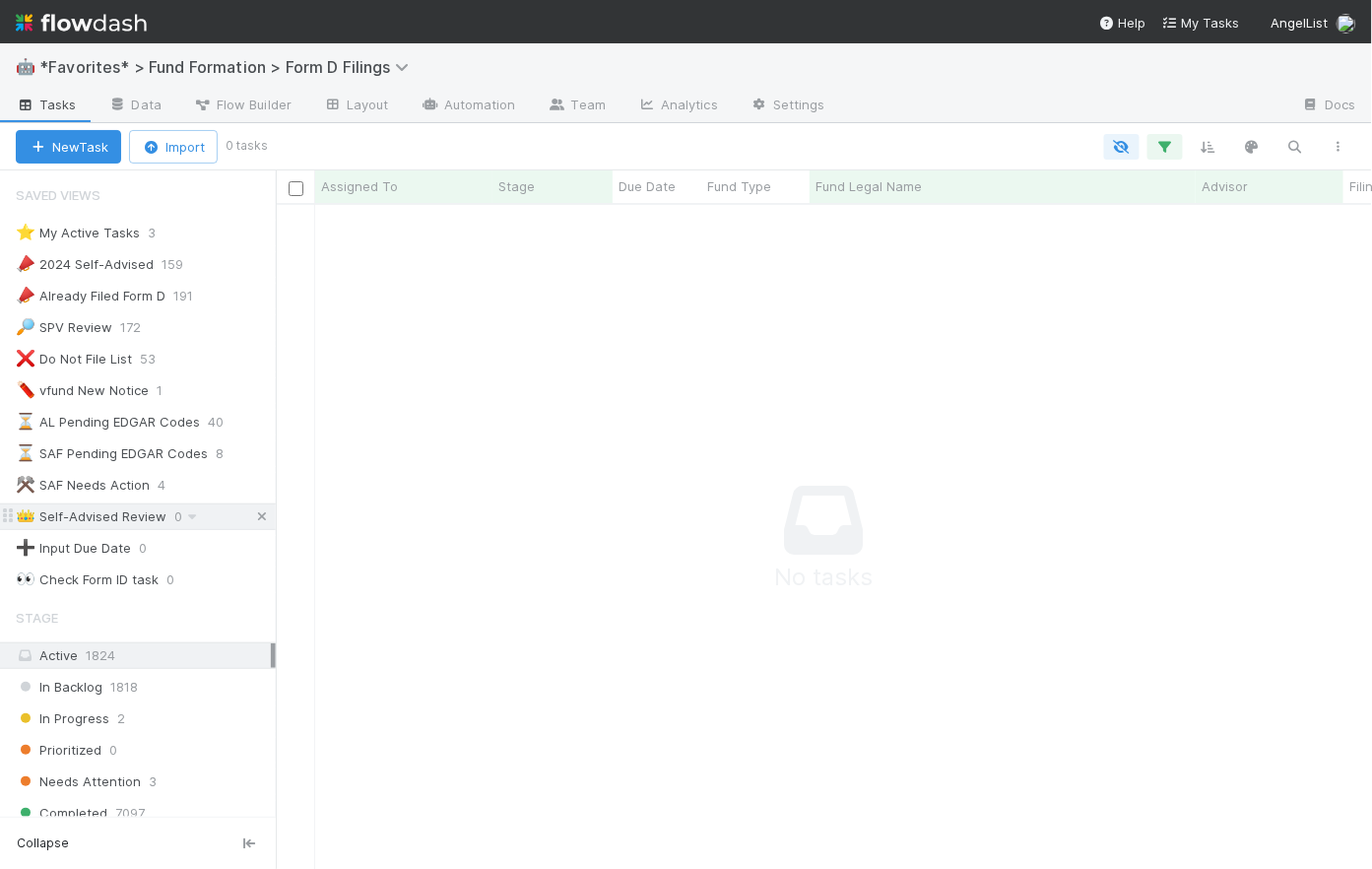 click at bounding box center [262, 516] 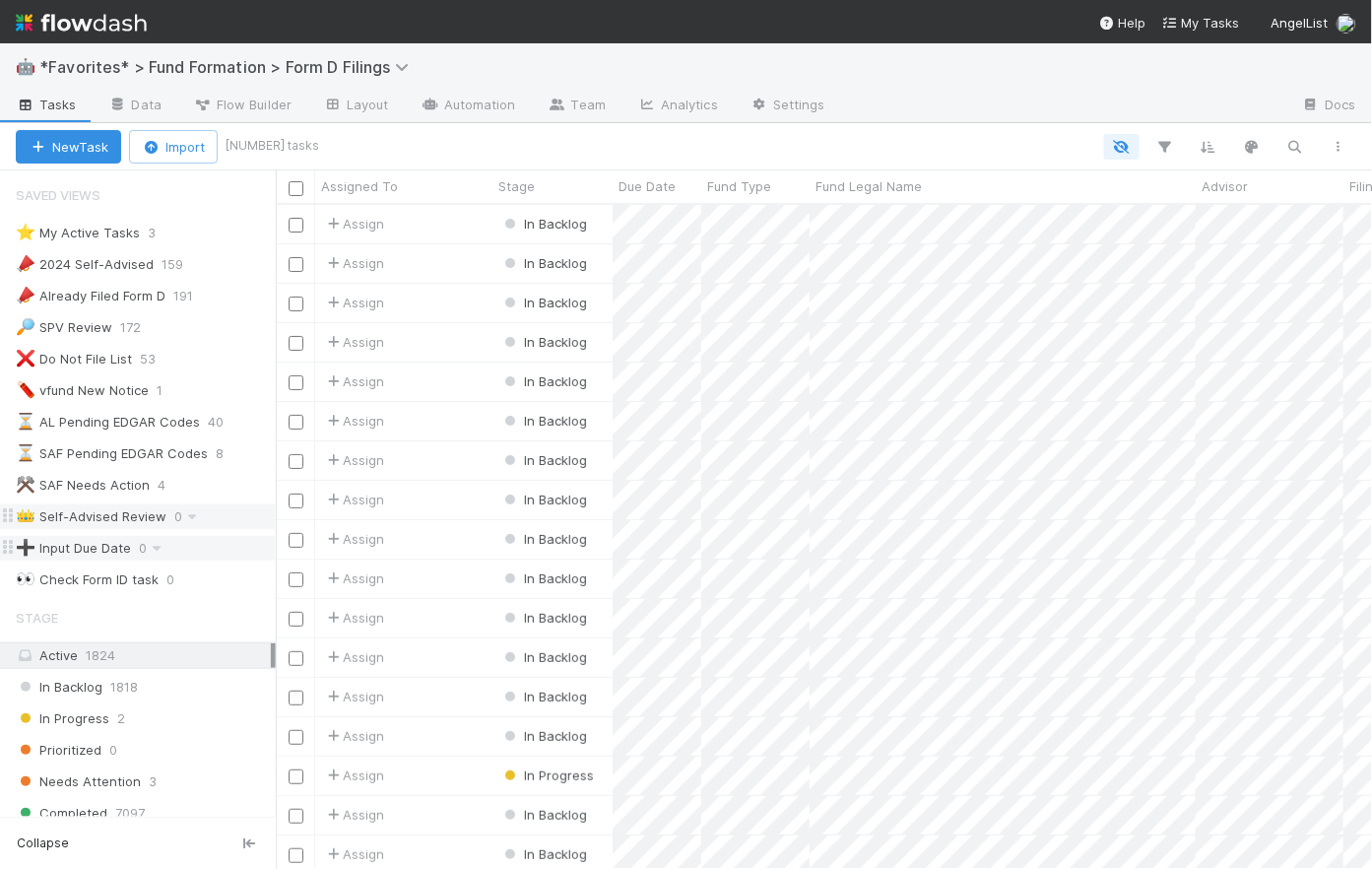 scroll, scrollTop: 14, scrollLeft: 15, axis: both 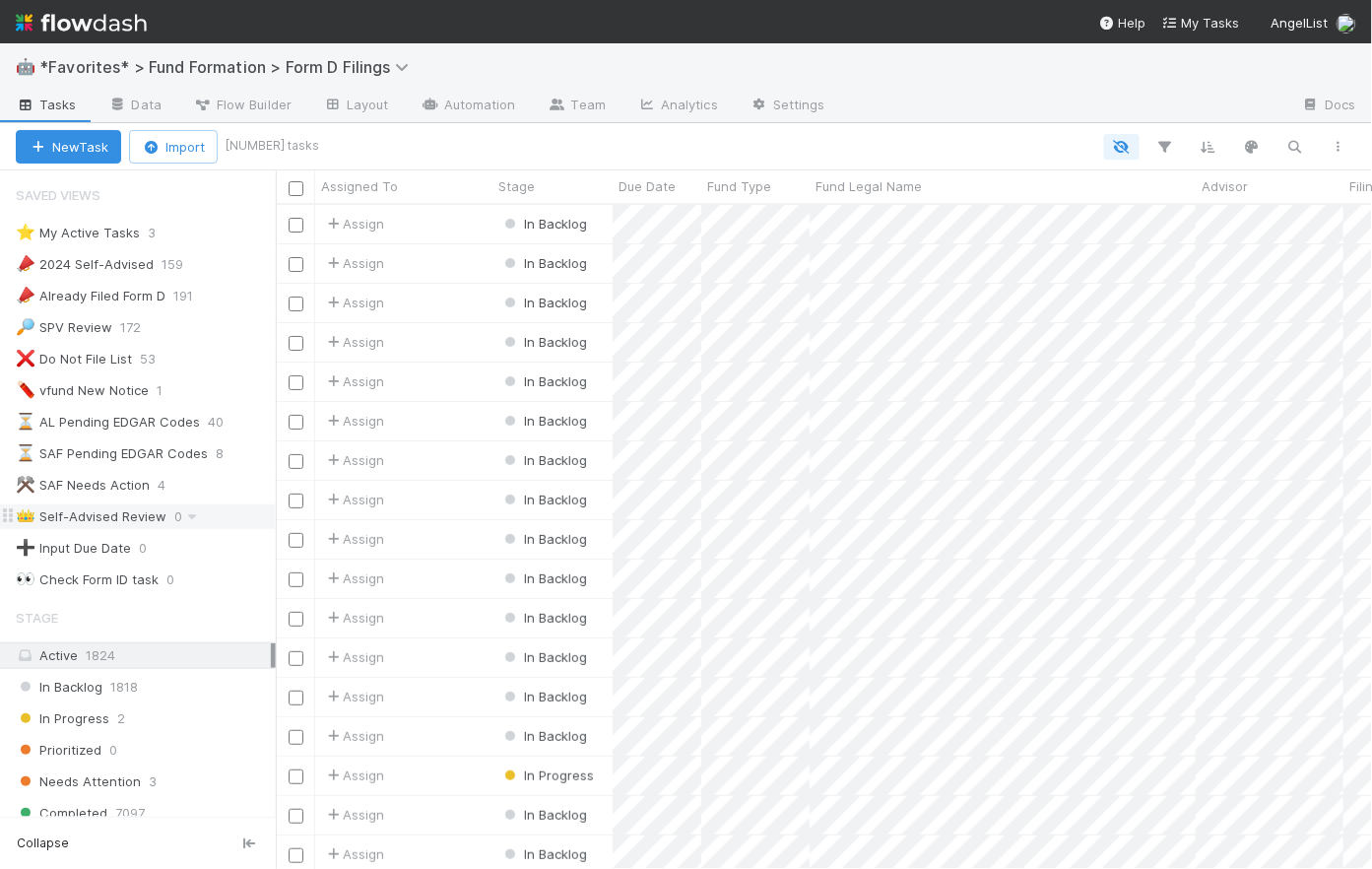 click at bounding box center (81, 23) 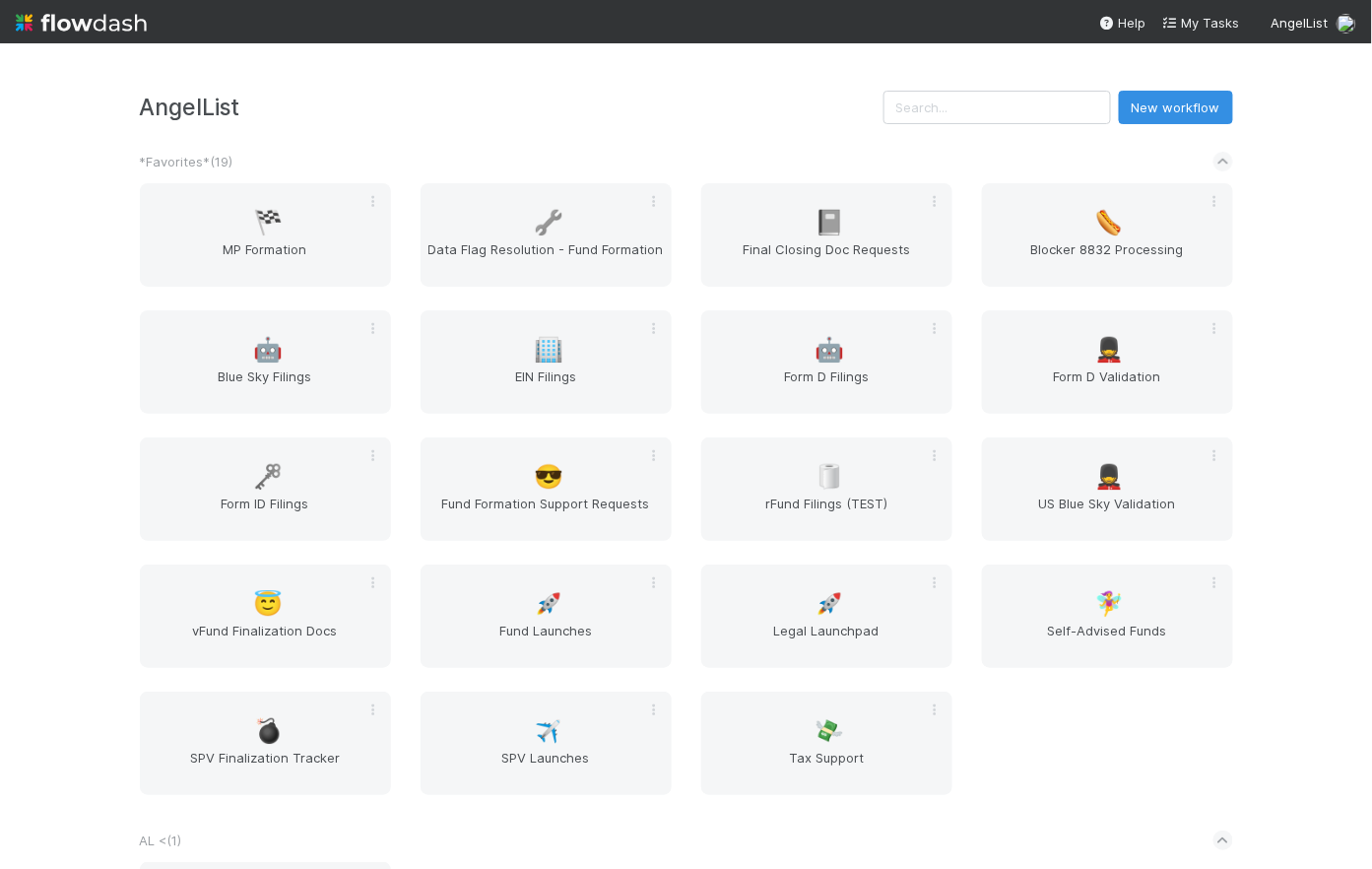 click on "AngelList" at bounding box center [511, 106] 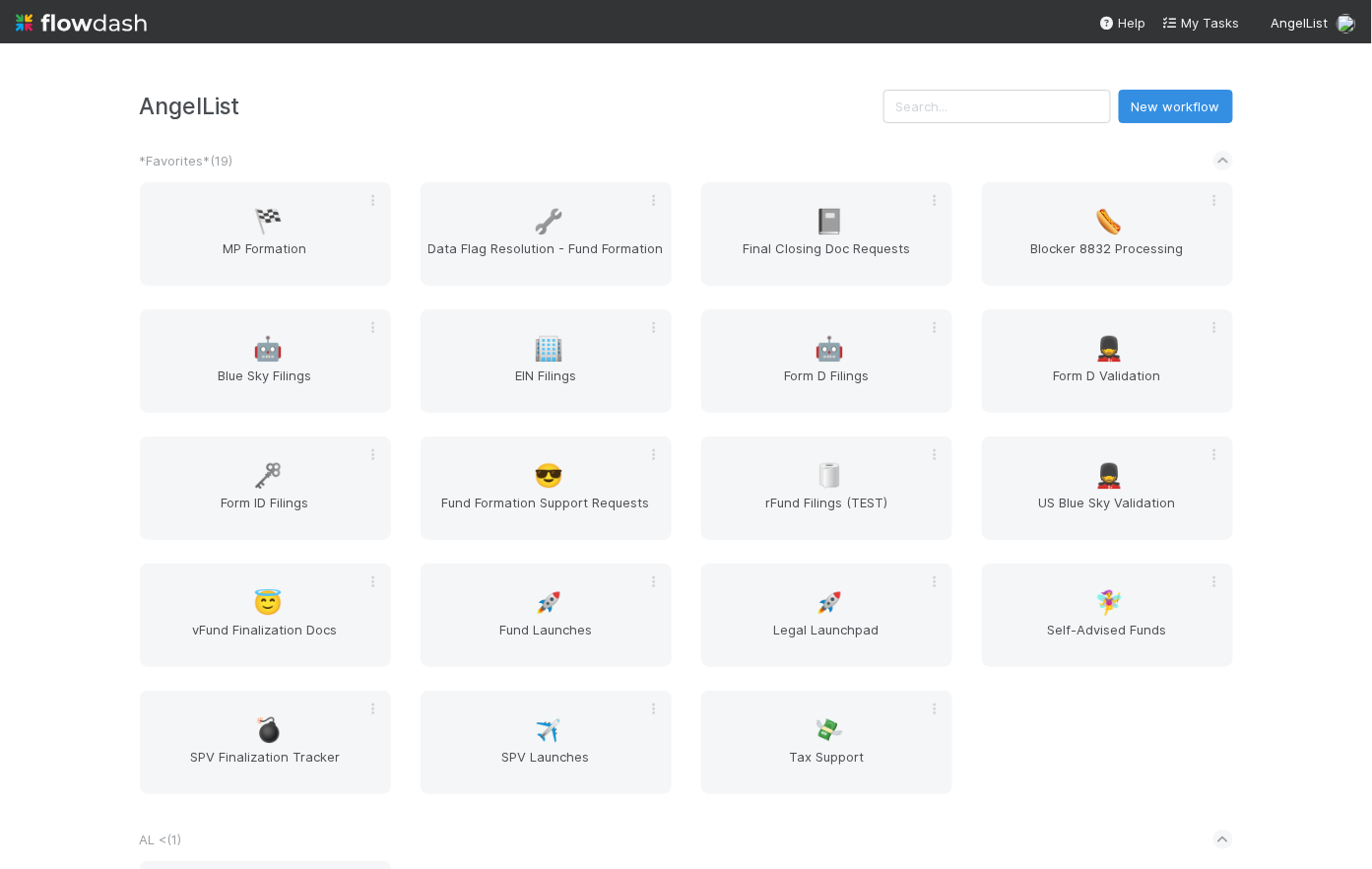 scroll, scrollTop: 0, scrollLeft: 0, axis: both 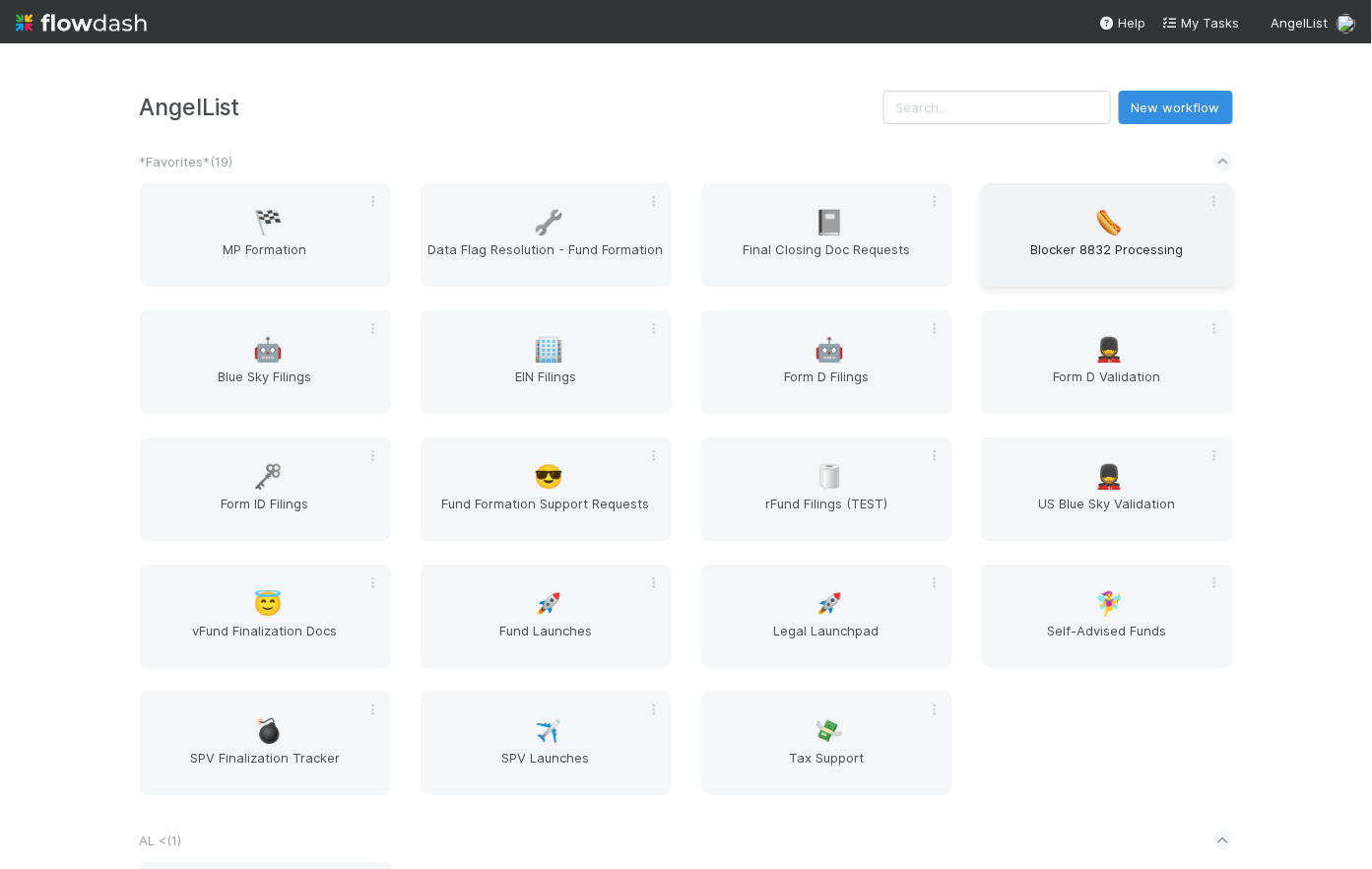 click on "Blocker 8832 Processing" at bounding box center [1107, 259] 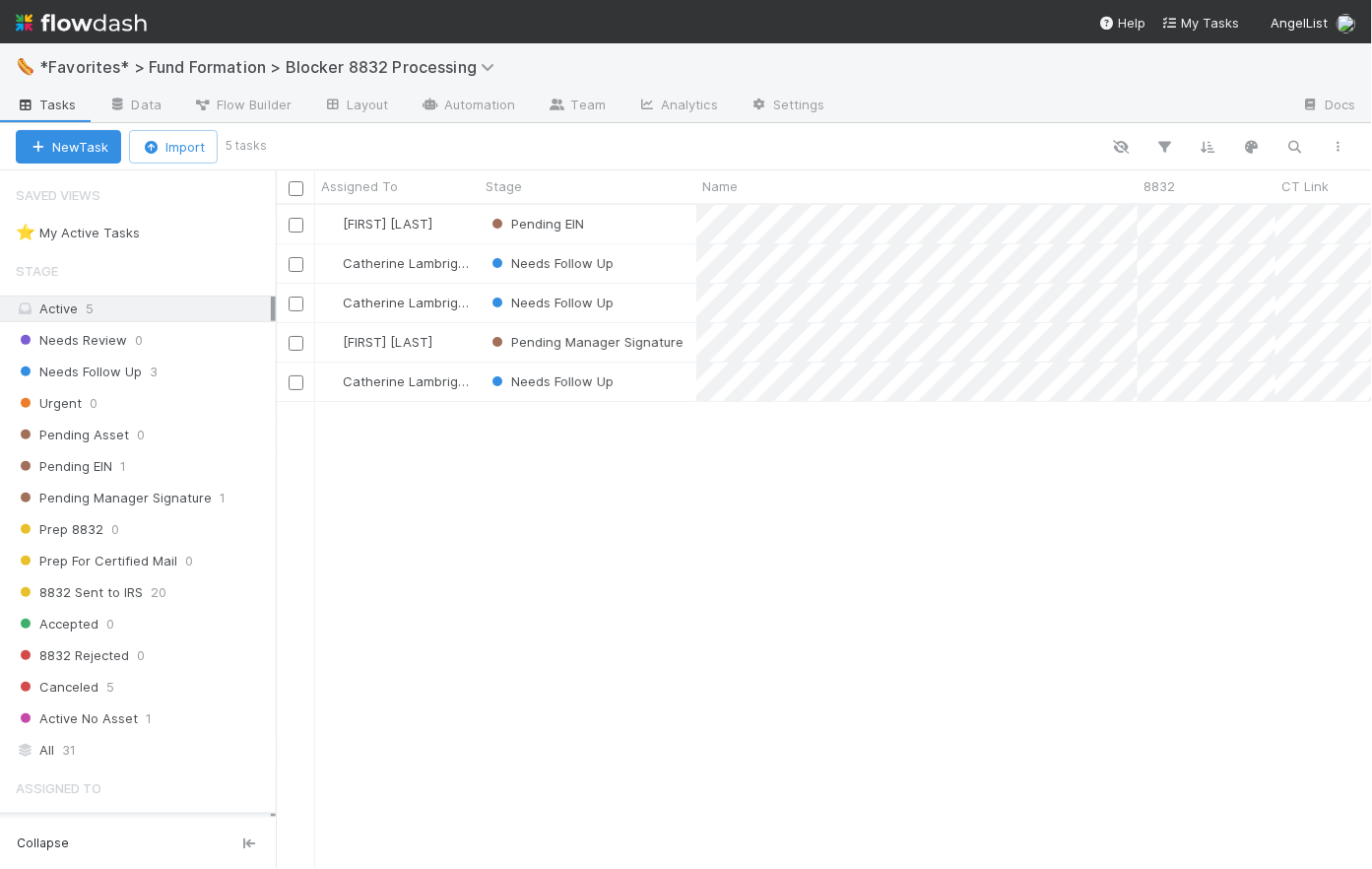scroll, scrollTop: 14, scrollLeft: 15, axis: both 